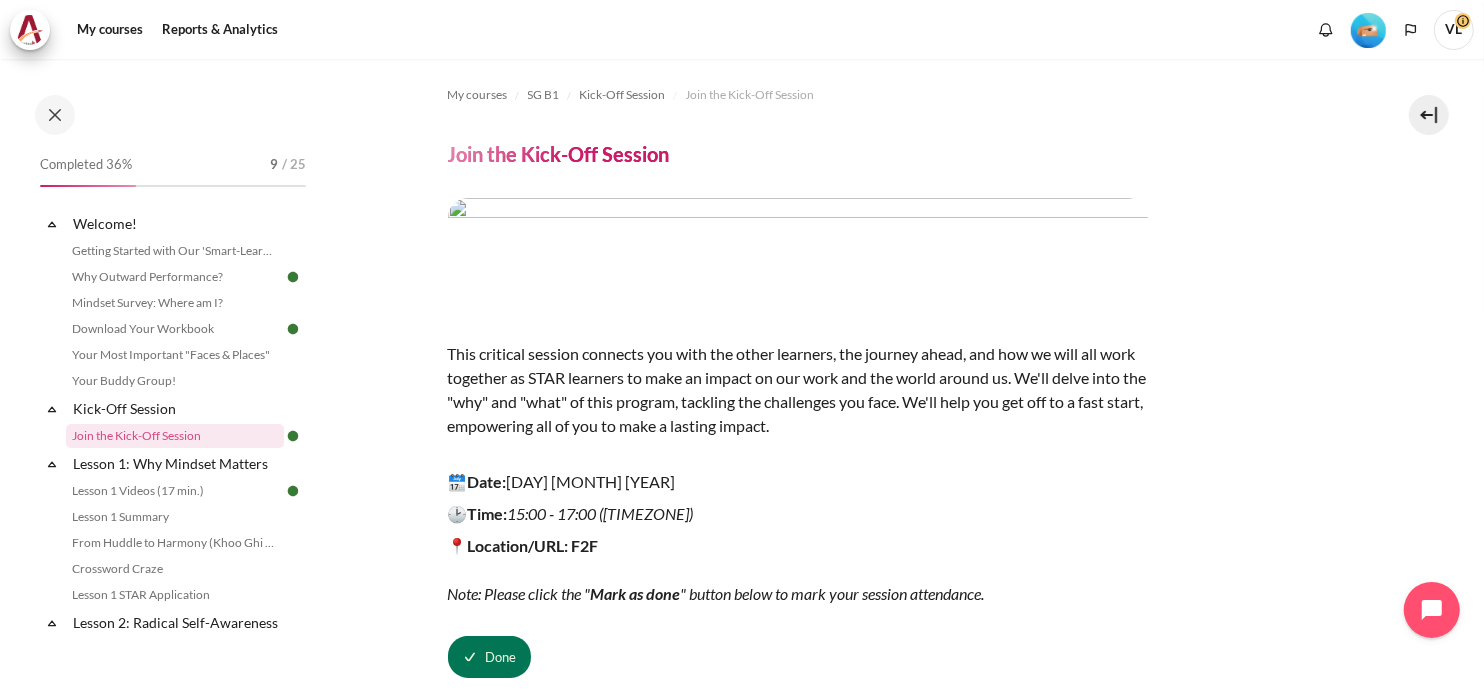 scroll, scrollTop: 0, scrollLeft: 0, axis: both 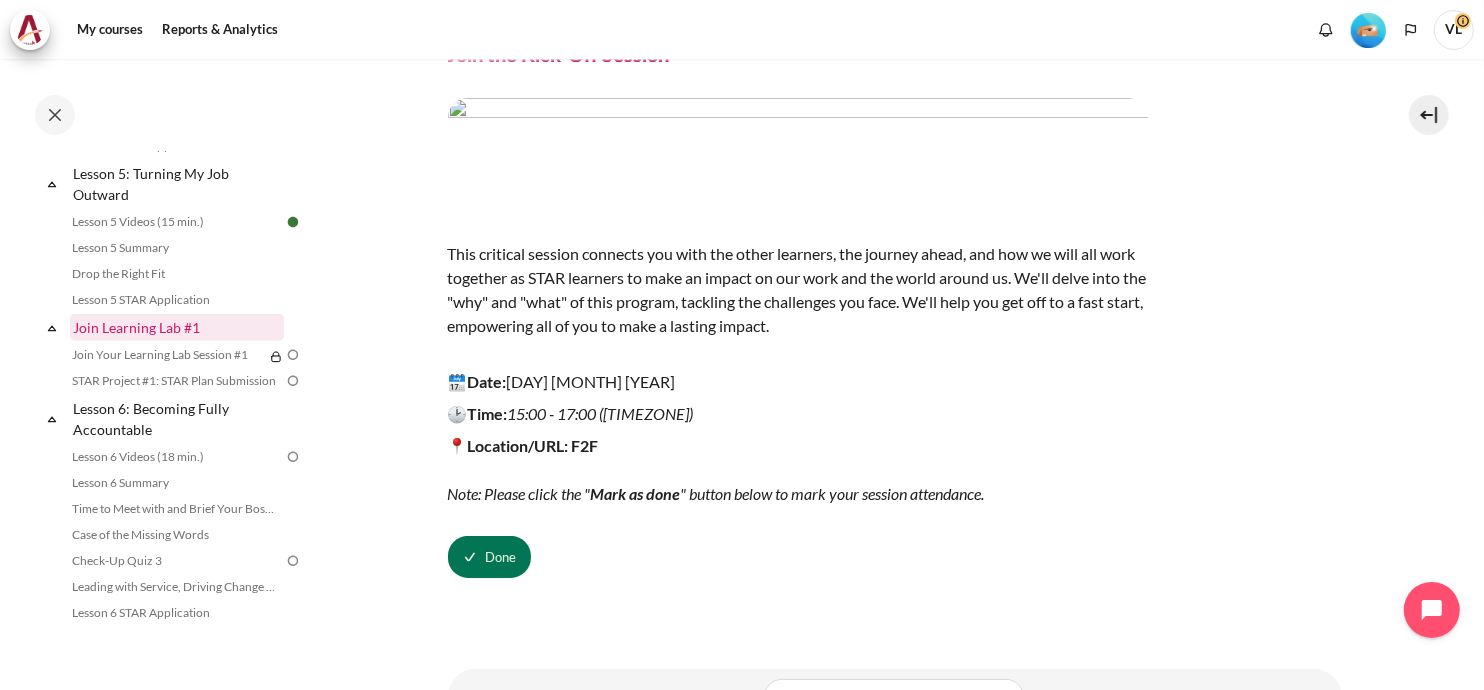 click on "Join Learning Lab #1" at bounding box center [177, 327] 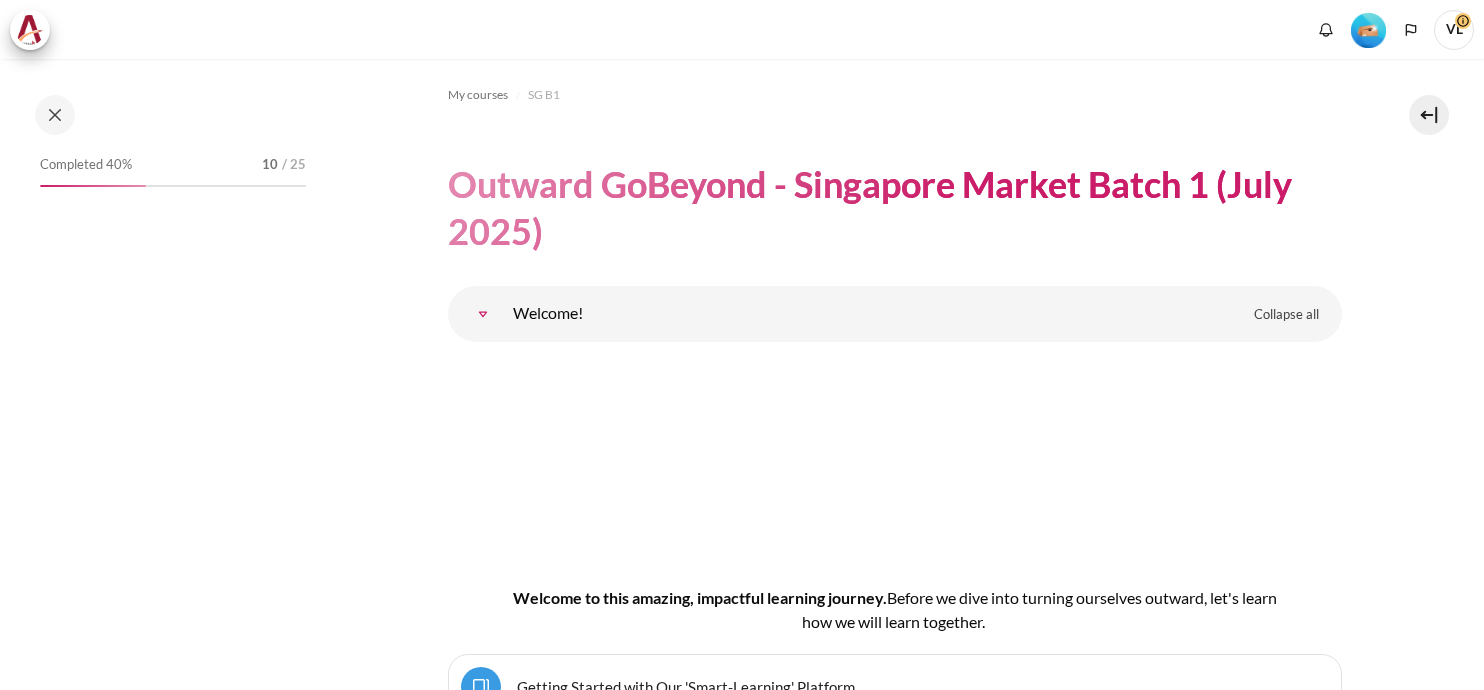 scroll, scrollTop: 0, scrollLeft: 0, axis: both 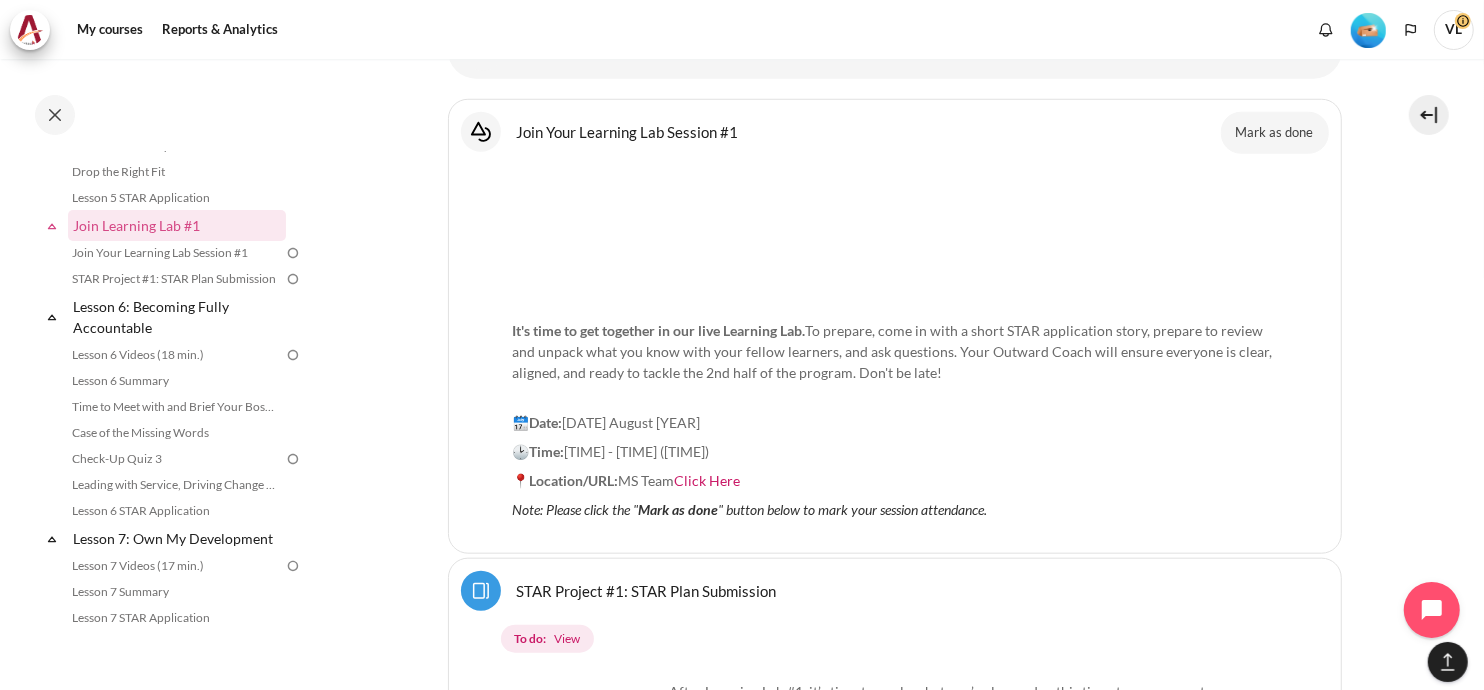 drag, startPoint x: 674, startPoint y: 366, endPoint x: 886, endPoint y: 366, distance: 212 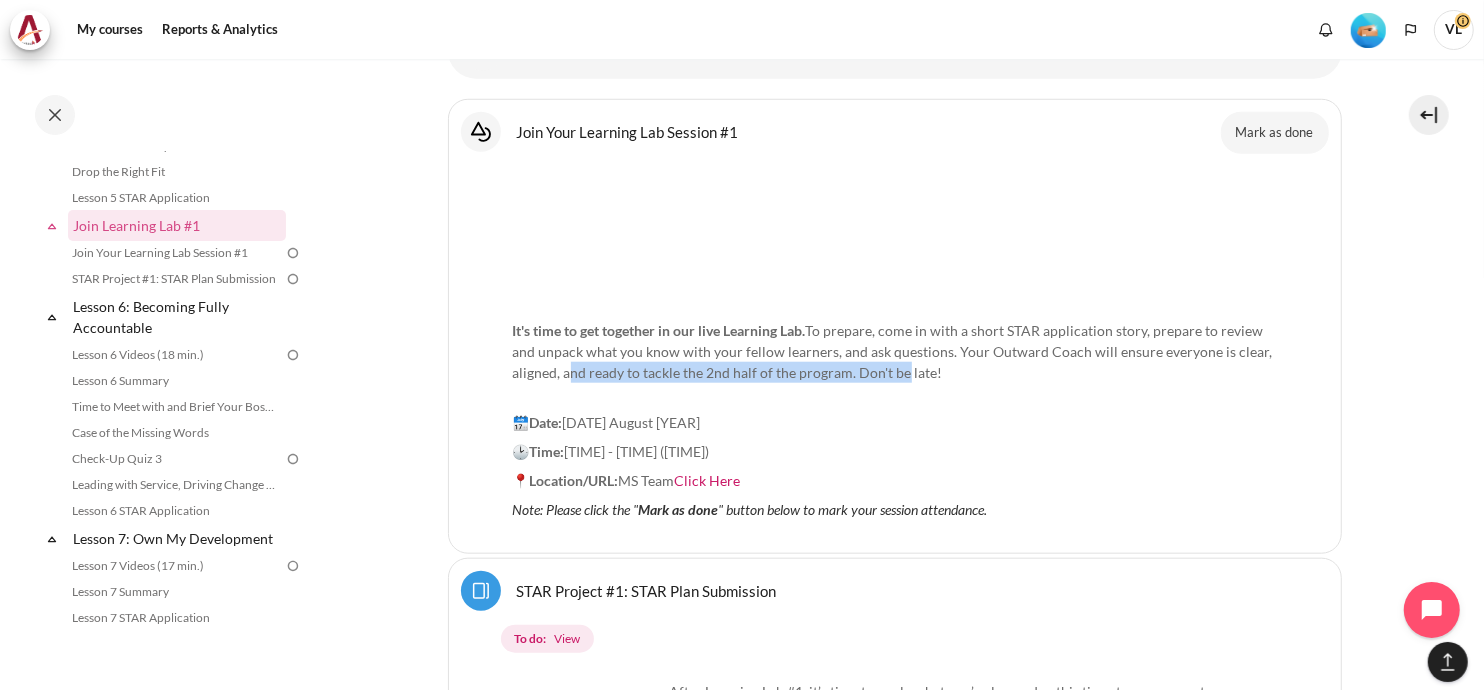 drag, startPoint x: 897, startPoint y: 365, endPoint x: 565, endPoint y: 363, distance: 332.006 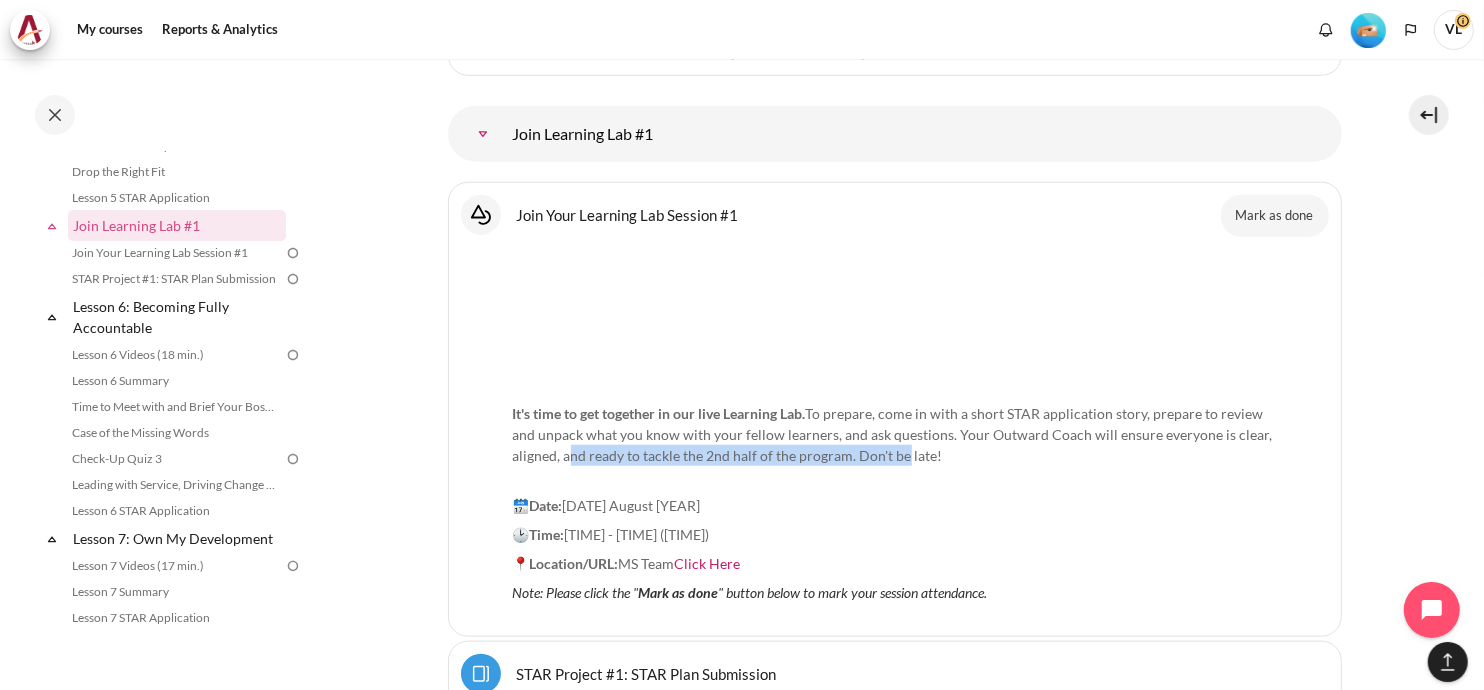 click on "It's time to get together in our live Learning Lab.  To prepare, come in with a short STAR application story, prepare to review and unpack what you know with your fellow learners, and ask questions. Your Outward Coach will ensure everyone is clear, aligned, and ready to tackle the 2nd half of the program. Don't be late!" at bounding box center (895, 434) 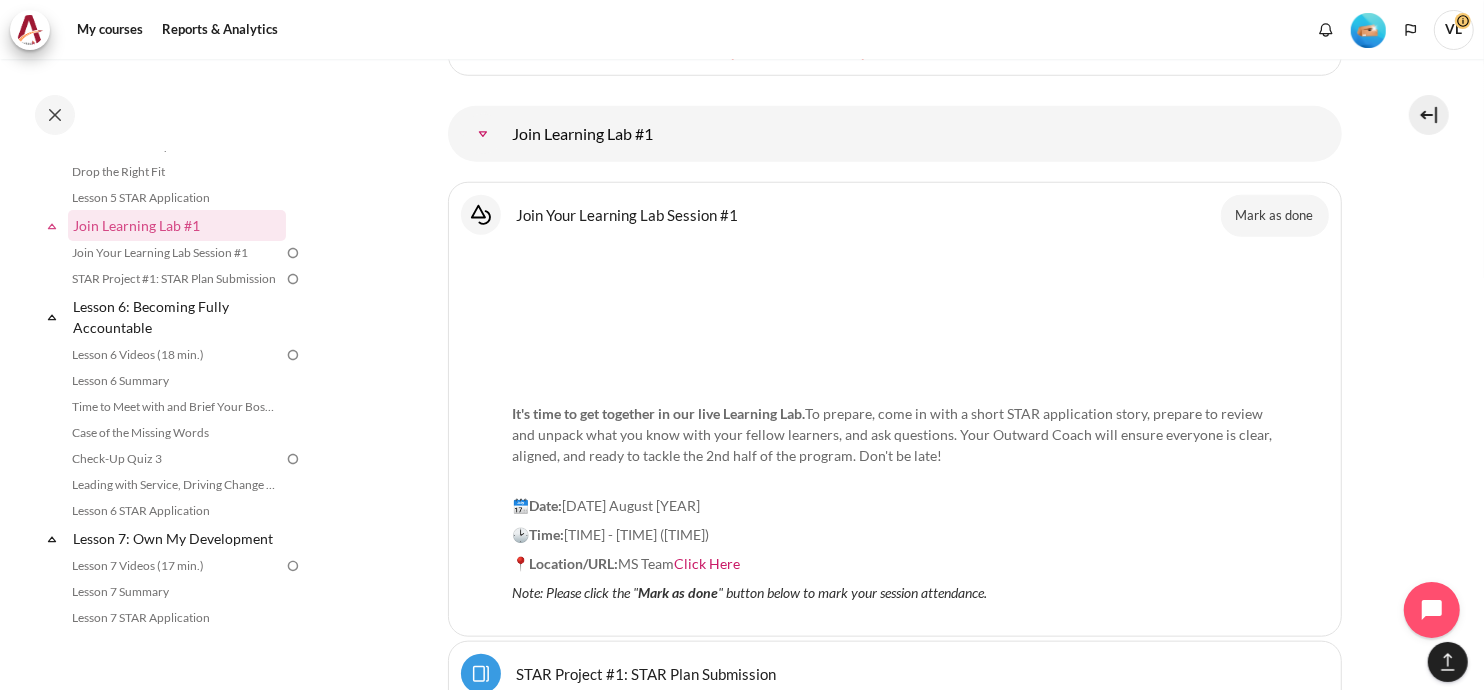 click on "🗓️Date:  5 August 2025" at bounding box center [895, 505] 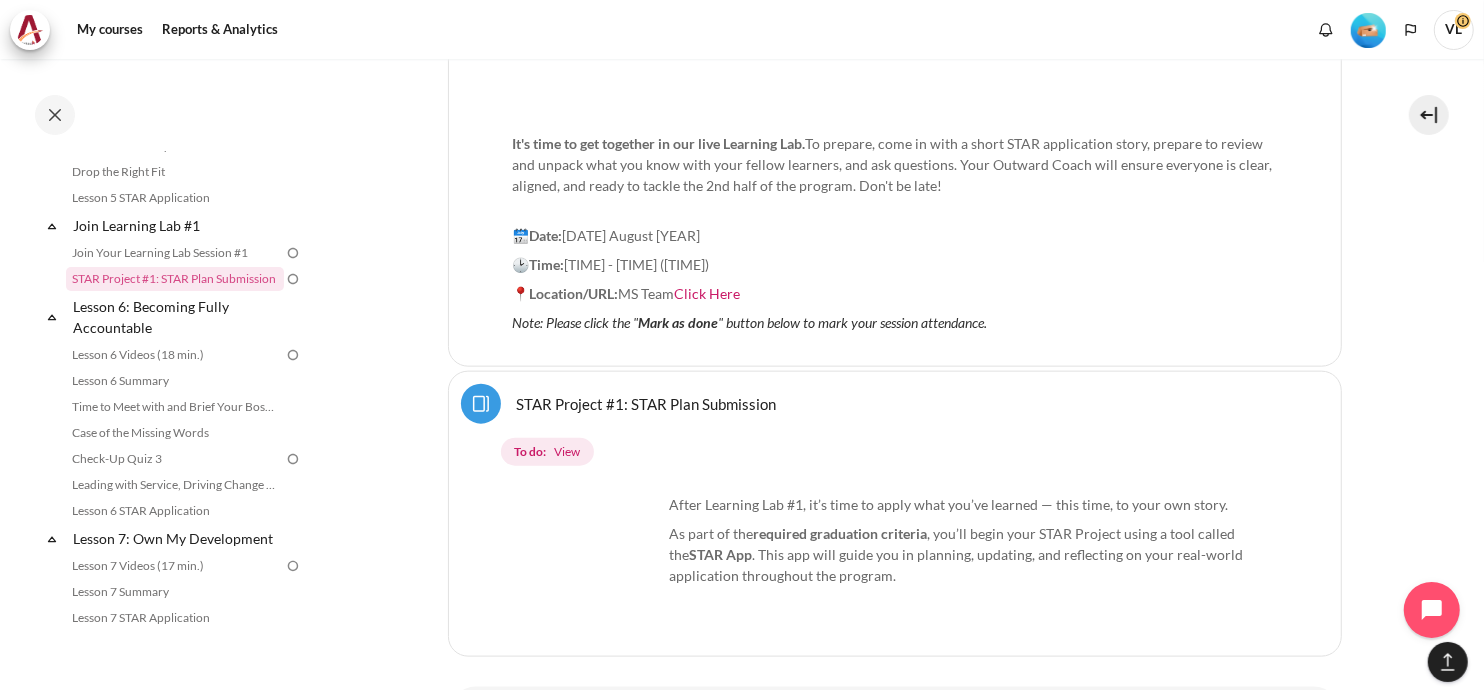 scroll, scrollTop: 12530, scrollLeft: 0, axis: vertical 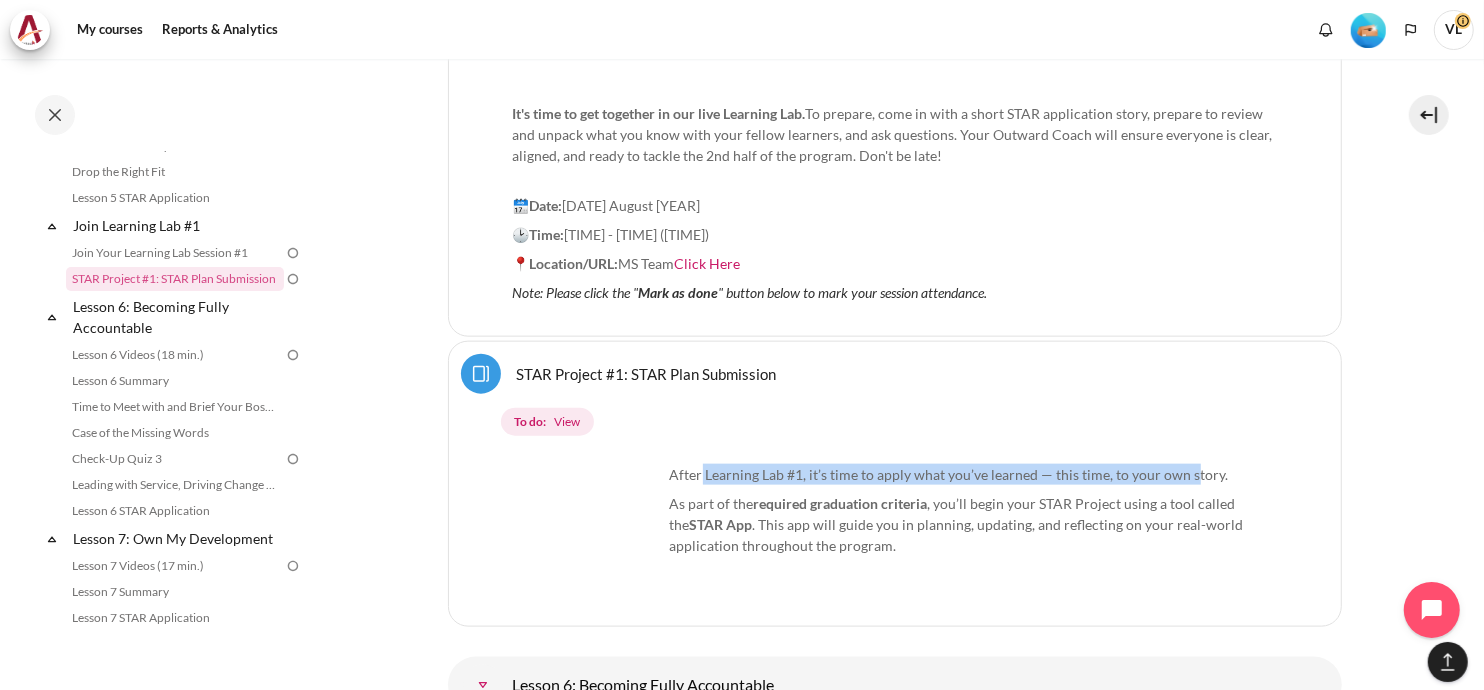 drag, startPoint x: 708, startPoint y: 386, endPoint x: 1190, endPoint y: 388, distance: 482.00415 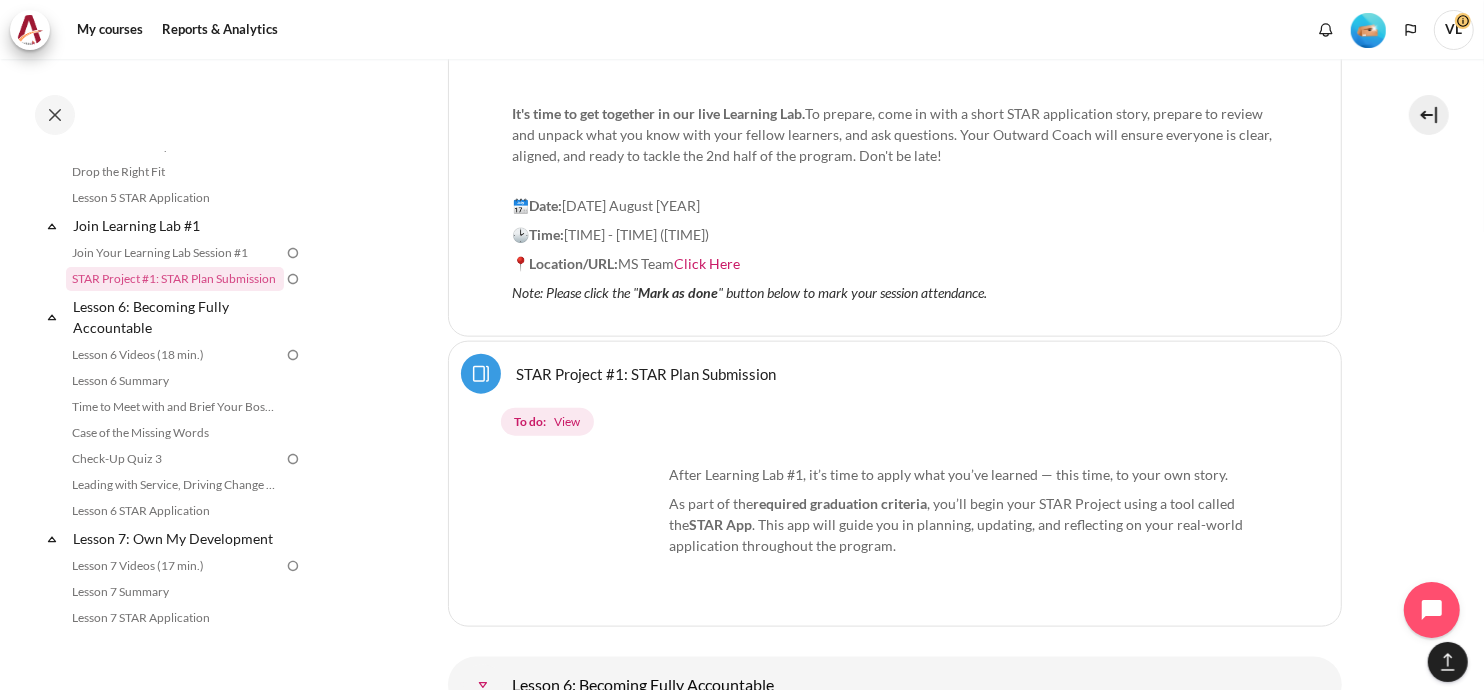 drag, startPoint x: 1190, startPoint y: 388, endPoint x: 1136, endPoint y: 457, distance: 87.61849 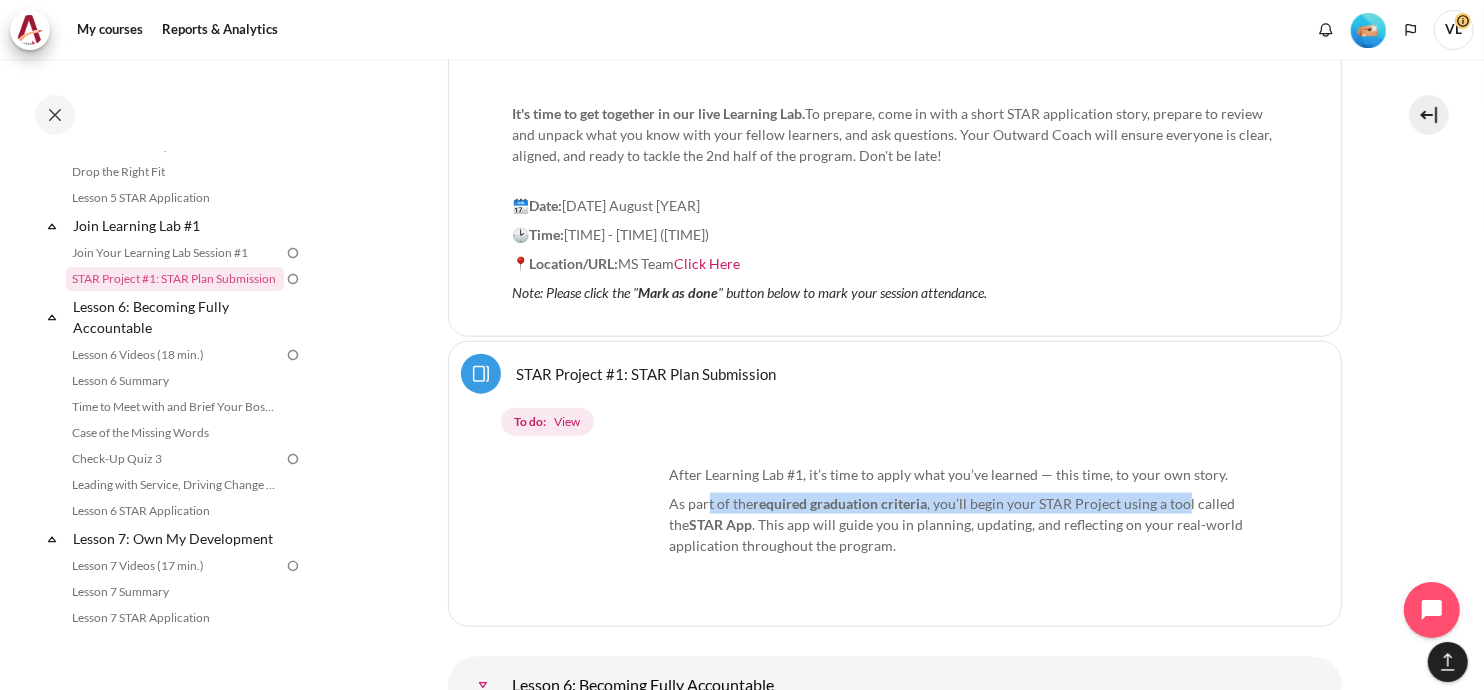 drag, startPoint x: 708, startPoint y: 407, endPoint x: 1185, endPoint y: 411, distance: 477.01678 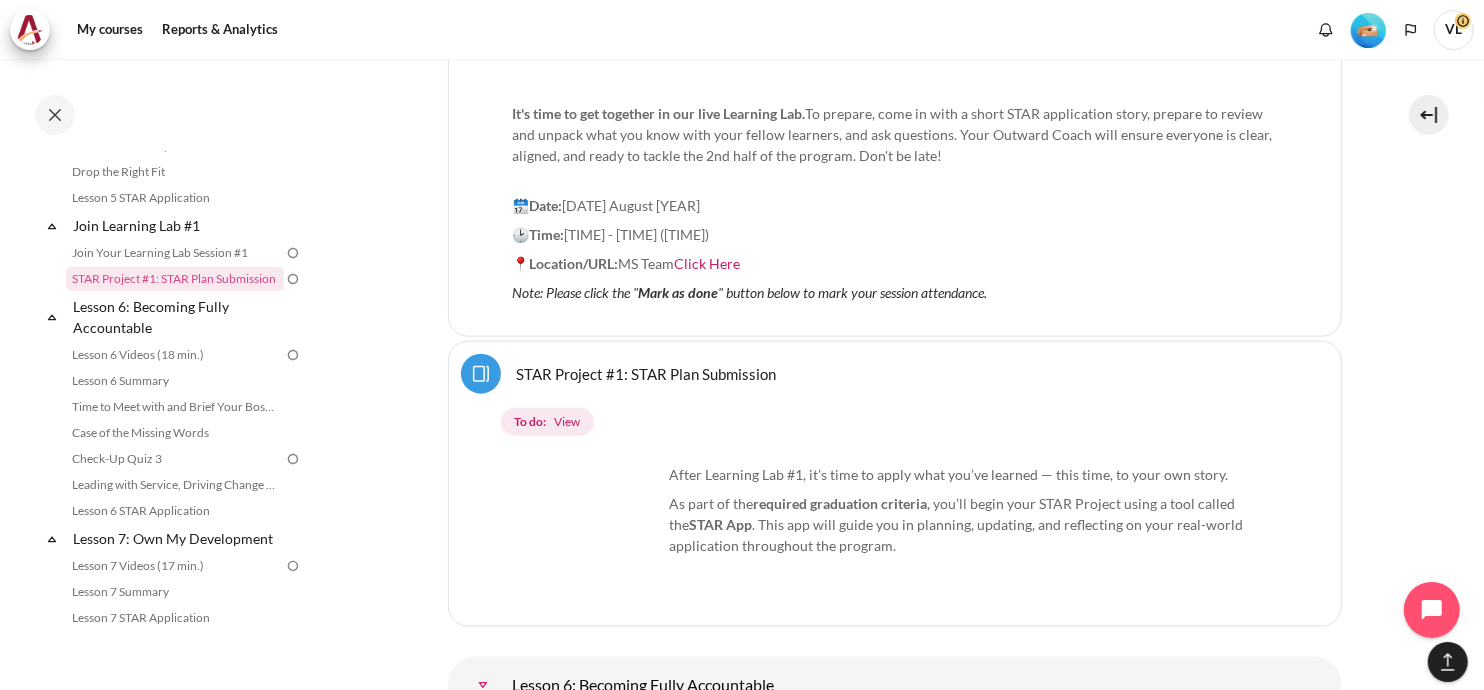 drag, startPoint x: 1185, startPoint y: 411, endPoint x: 1162, endPoint y: 471, distance: 64.25729 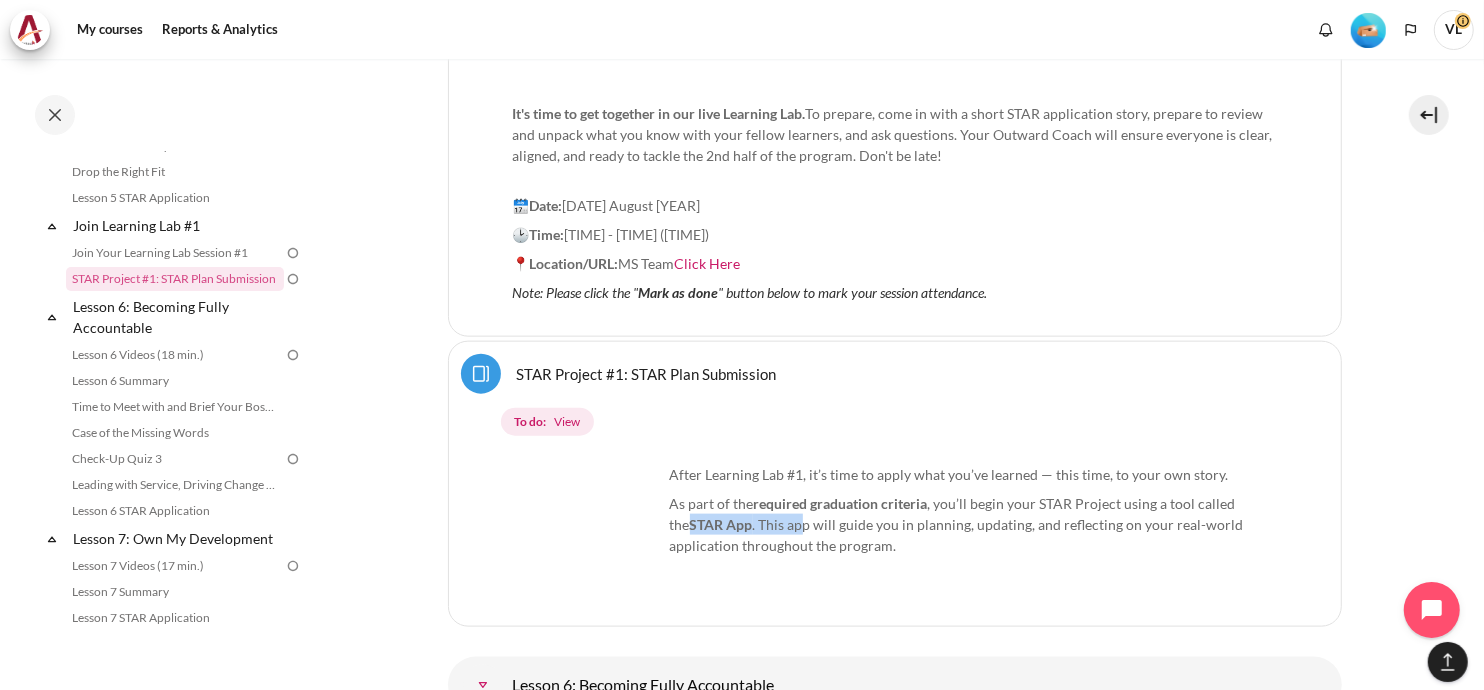 drag, startPoint x: 691, startPoint y: 432, endPoint x: 830, endPoint y: 436, distance: 139.05754 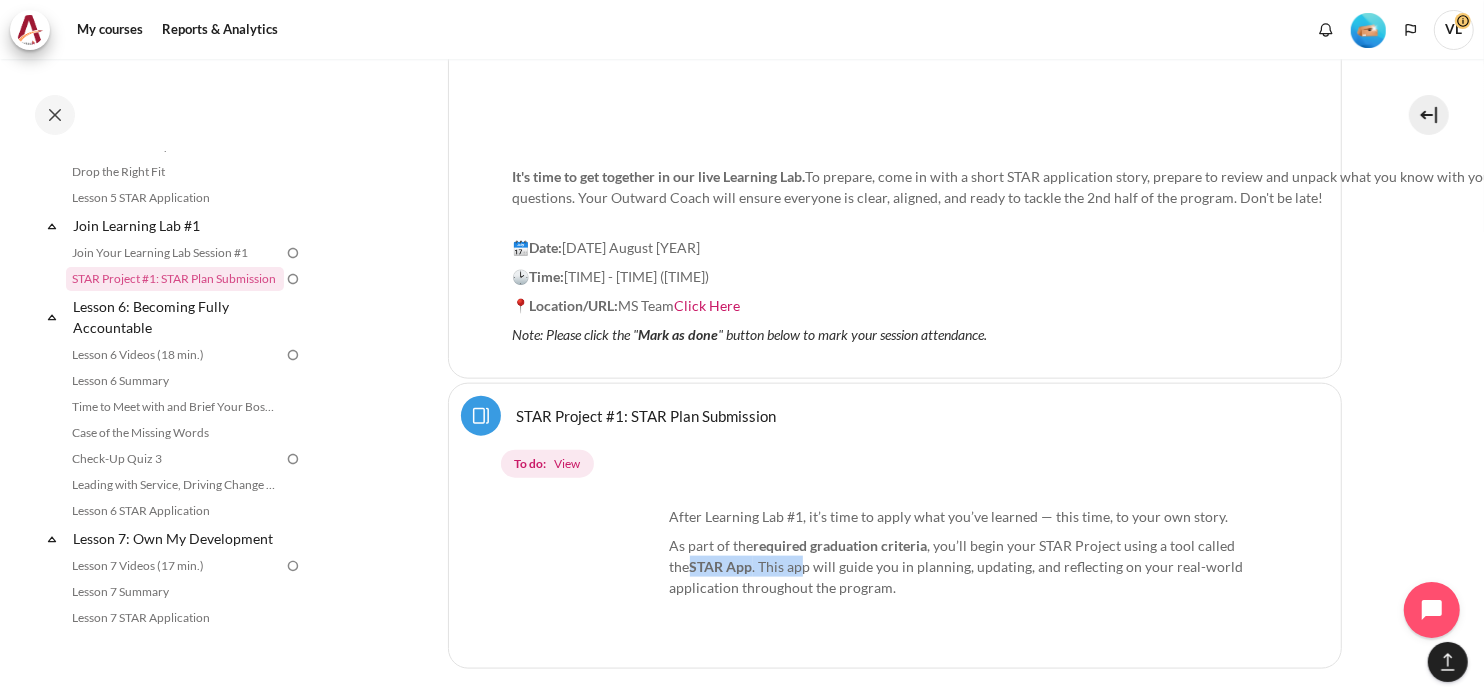 click on "As part of the  required graduation criteria , you’ll begin your STAR Project using a tool called the  STAR App . This app will guide you in planning, updating, and reflecting on your real-world application throughout the program." at bounding box center [895, 566] 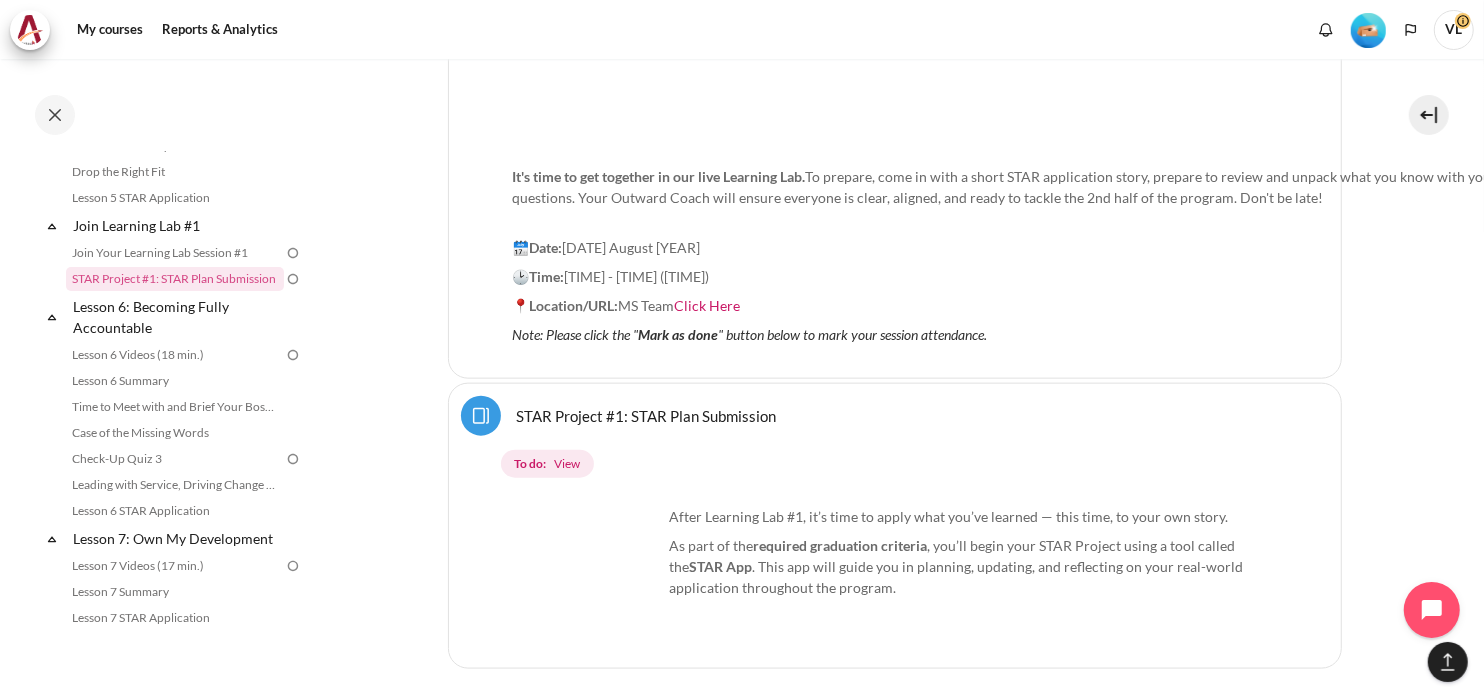 click on "After Learning Lab #1, it’s time to apply what you’ve learned — this time, to your own story. As part of the  required graduation criteria , you’ll begin your STAR Project using a tool called the  STAR App . This app will guide you in planning, updating, and reflecting on your real-world application throughout the program." at bounding box center [895, 577] 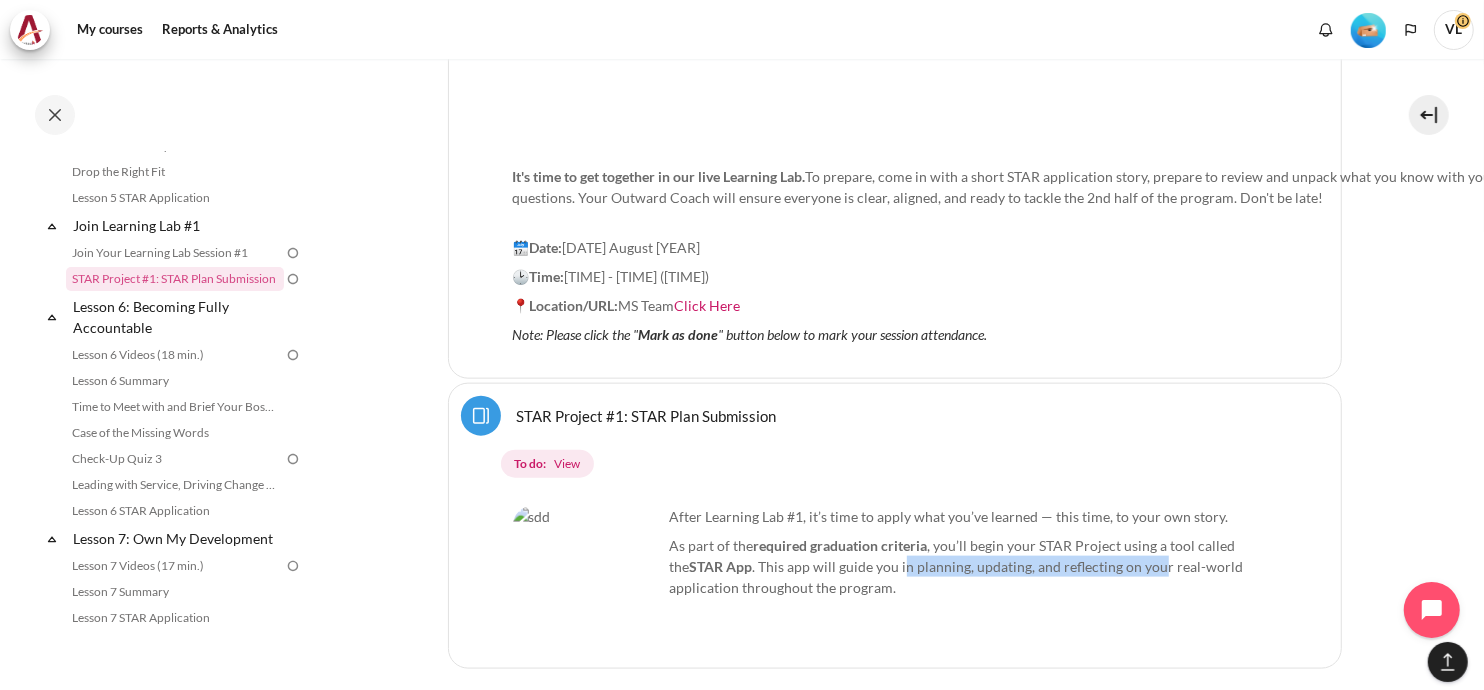 drag, startPoint x: 906, startPoint y: 425, endPoint x: 1161, endPoint y: 434, distance: 255.15877 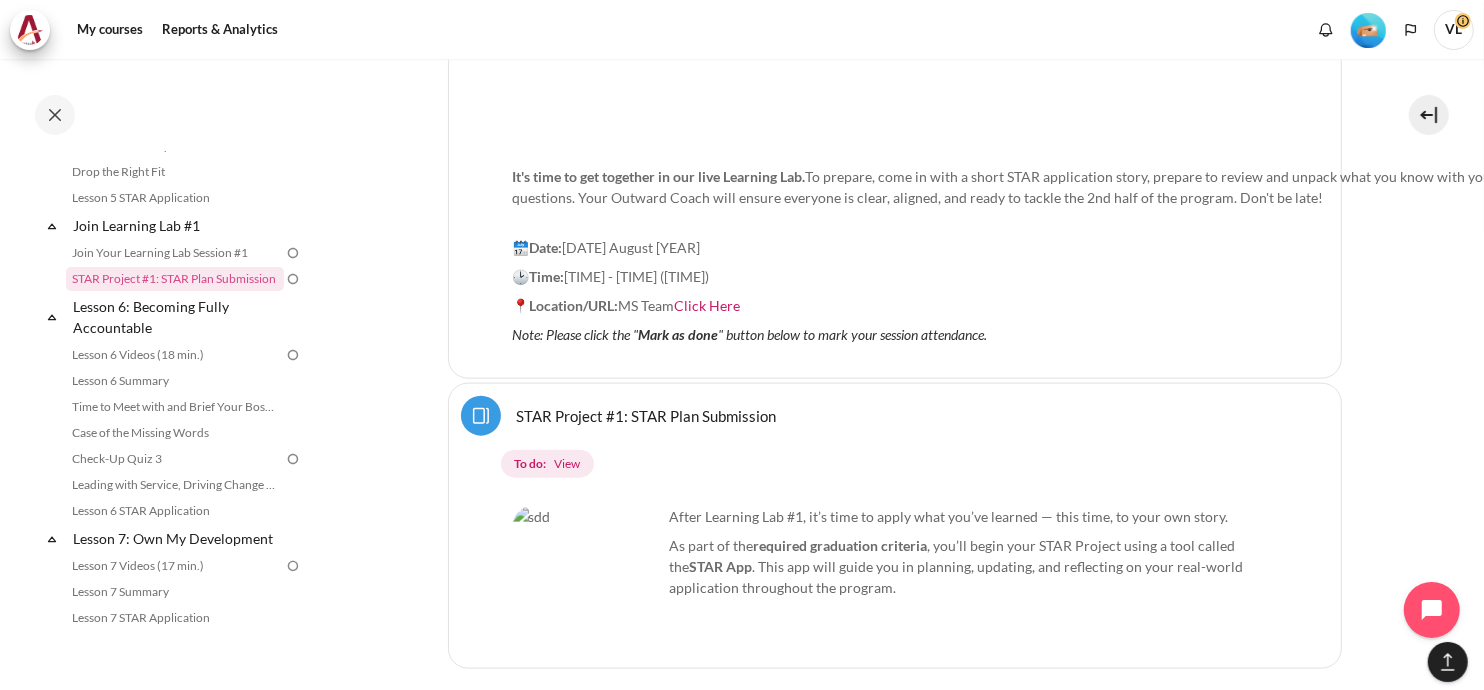 drag, startPoint x: 1161, startPoint y: 434, endPoint x: 1149, endPoint y: 486, distance: 53.366657 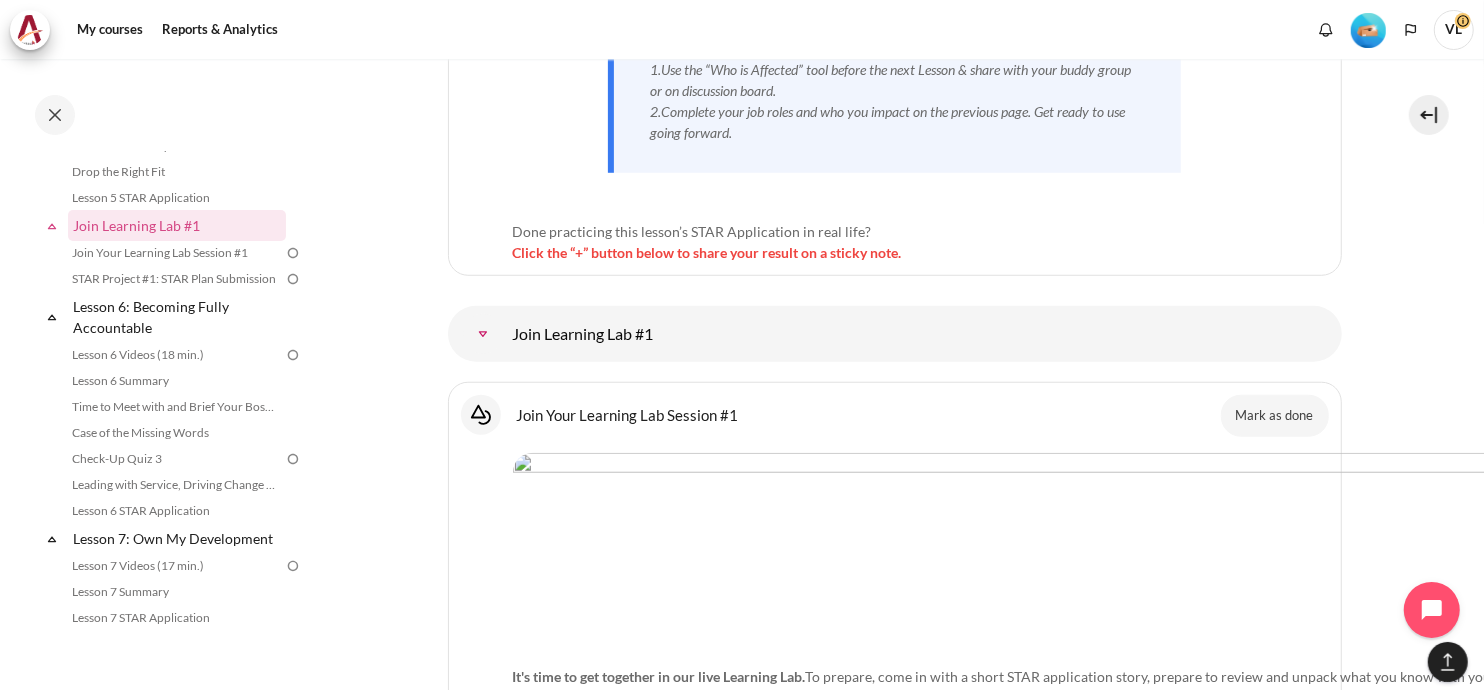scroll, scrollTop: 12130, scrollLeft: 0, axis: vertical 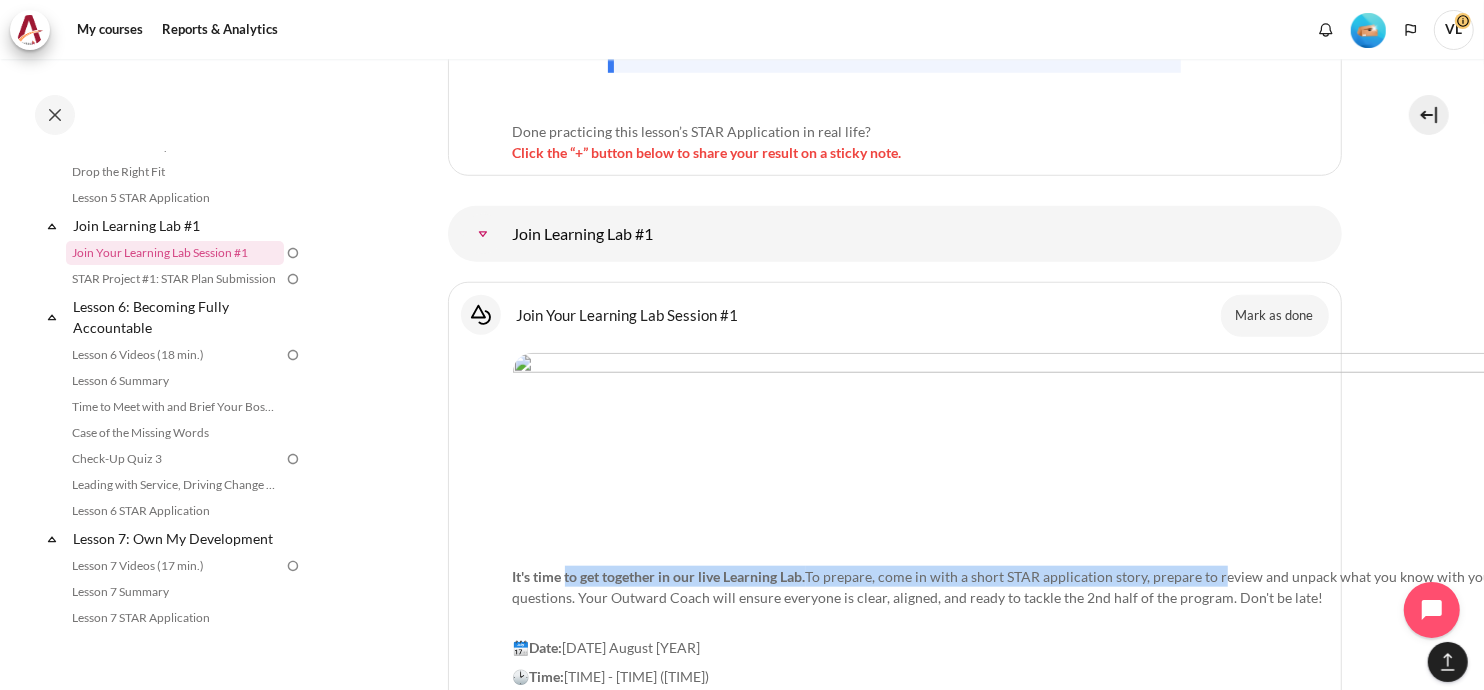 drag, startPoint x: 567, startPoint y: 421, endPoint x: 1220, endPoint y: 424, distance: 653.0069 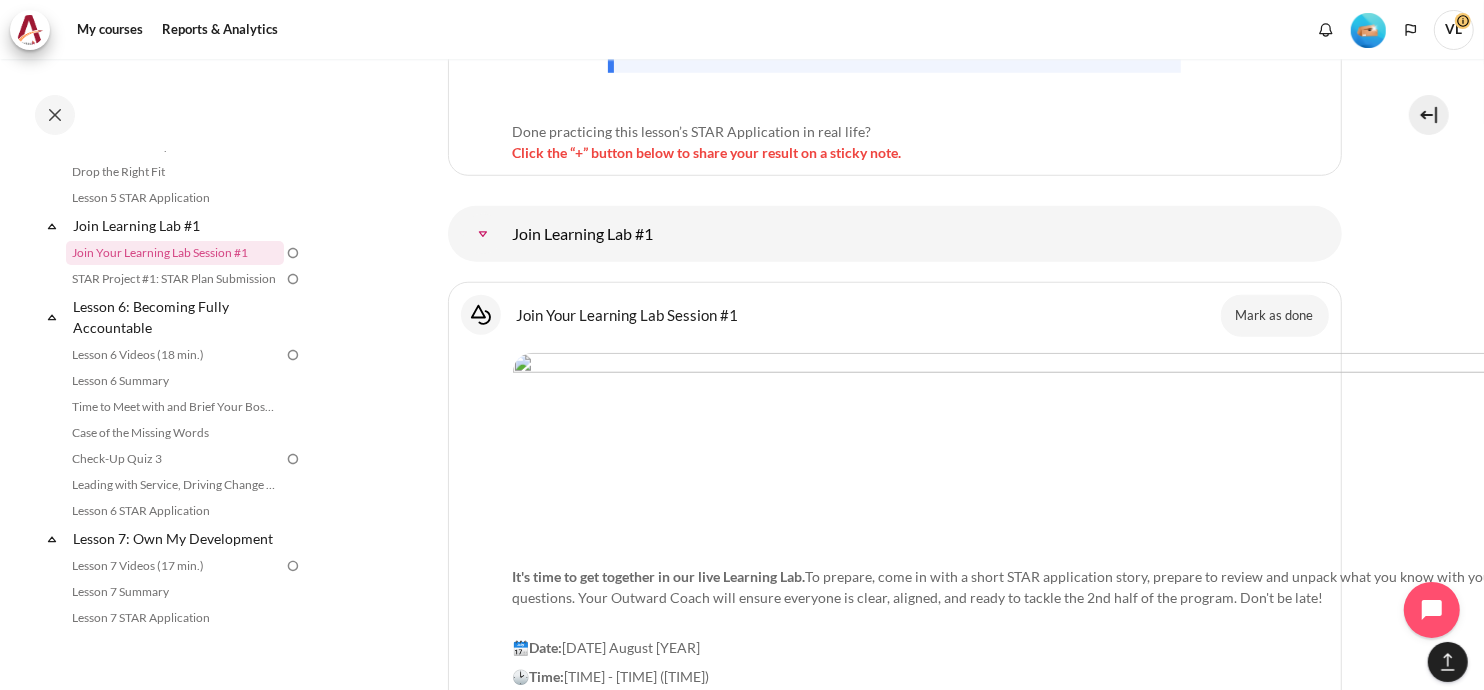 drag, startPoint x: 1220, startPoint y: 424, endPoint x: 1196, endPoint y: 480, distance: 60.926186 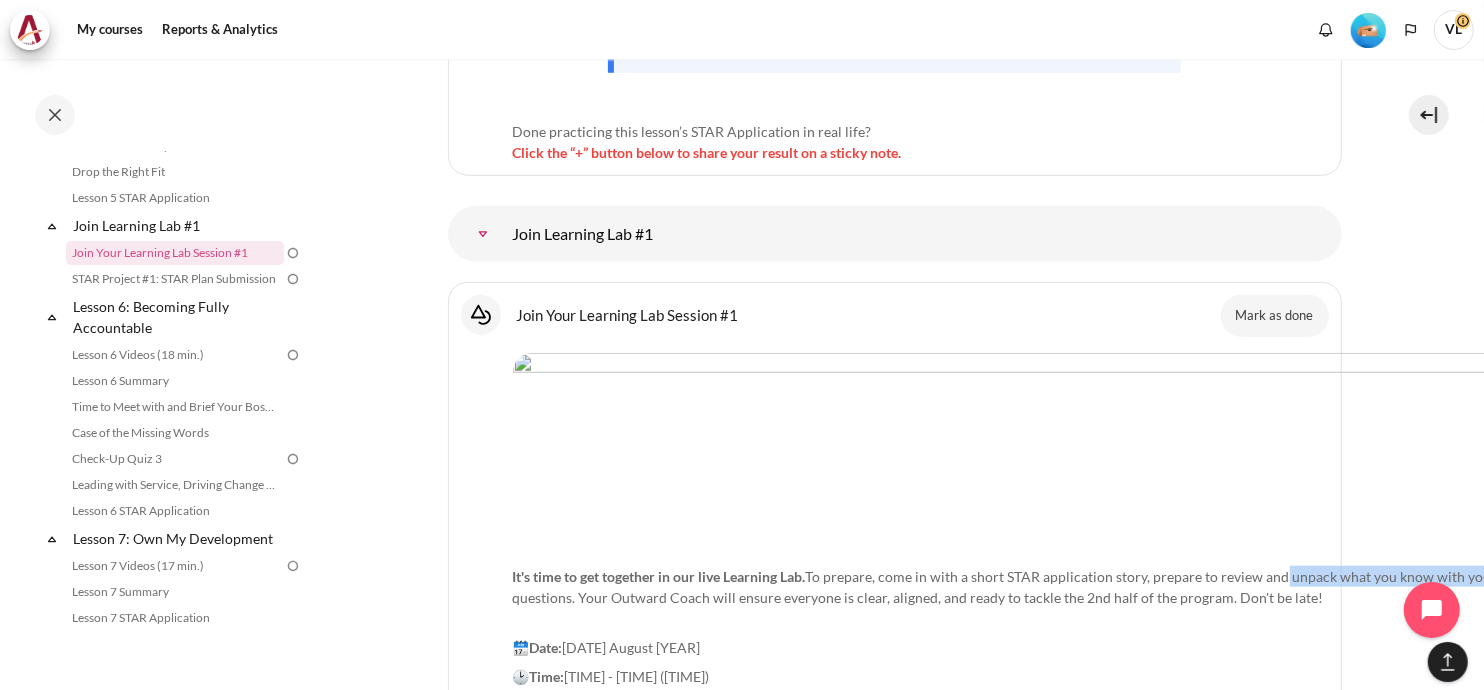 drag, startPoint x: 526, startPoint y: 445, endPoint x: 815, endPoint y: 442, distance: 289.01556 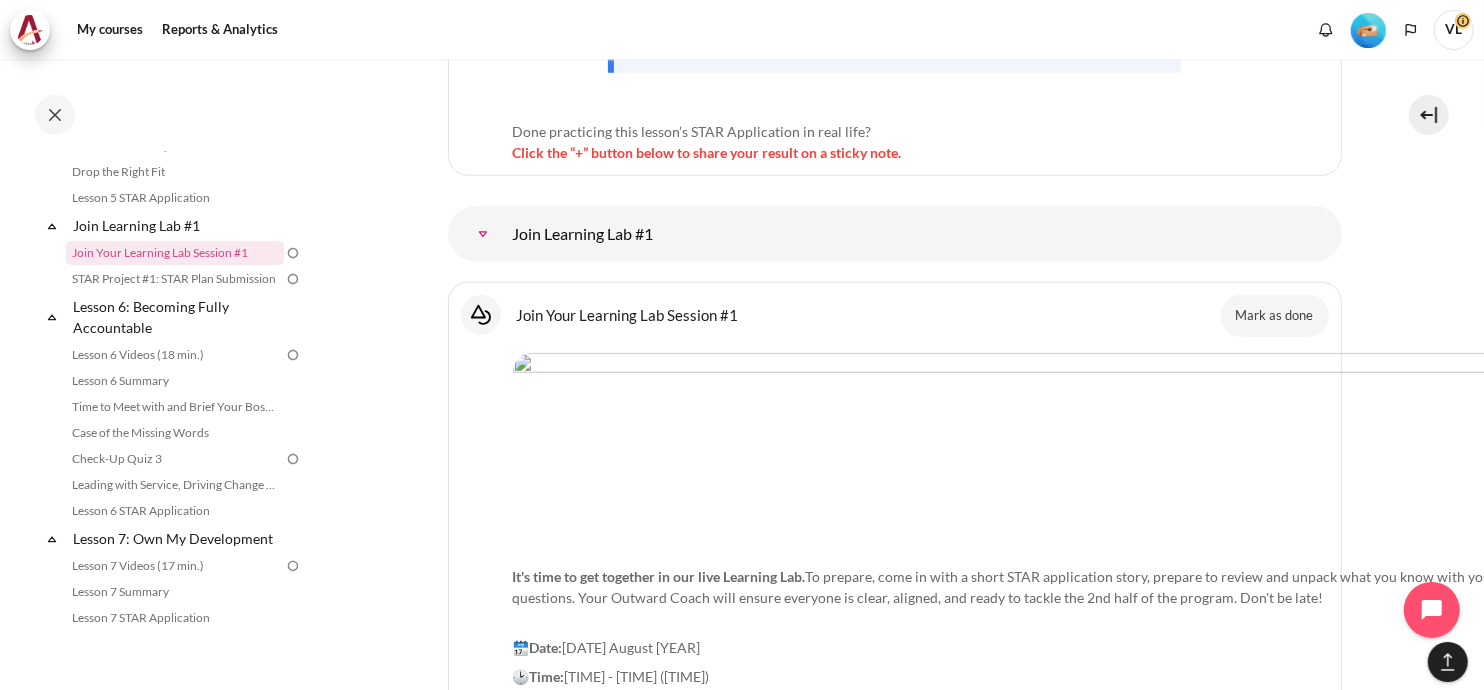 click on "🕑Time:  14:30 - 16:30 (SGT)" at bounding box center (1095, 676) 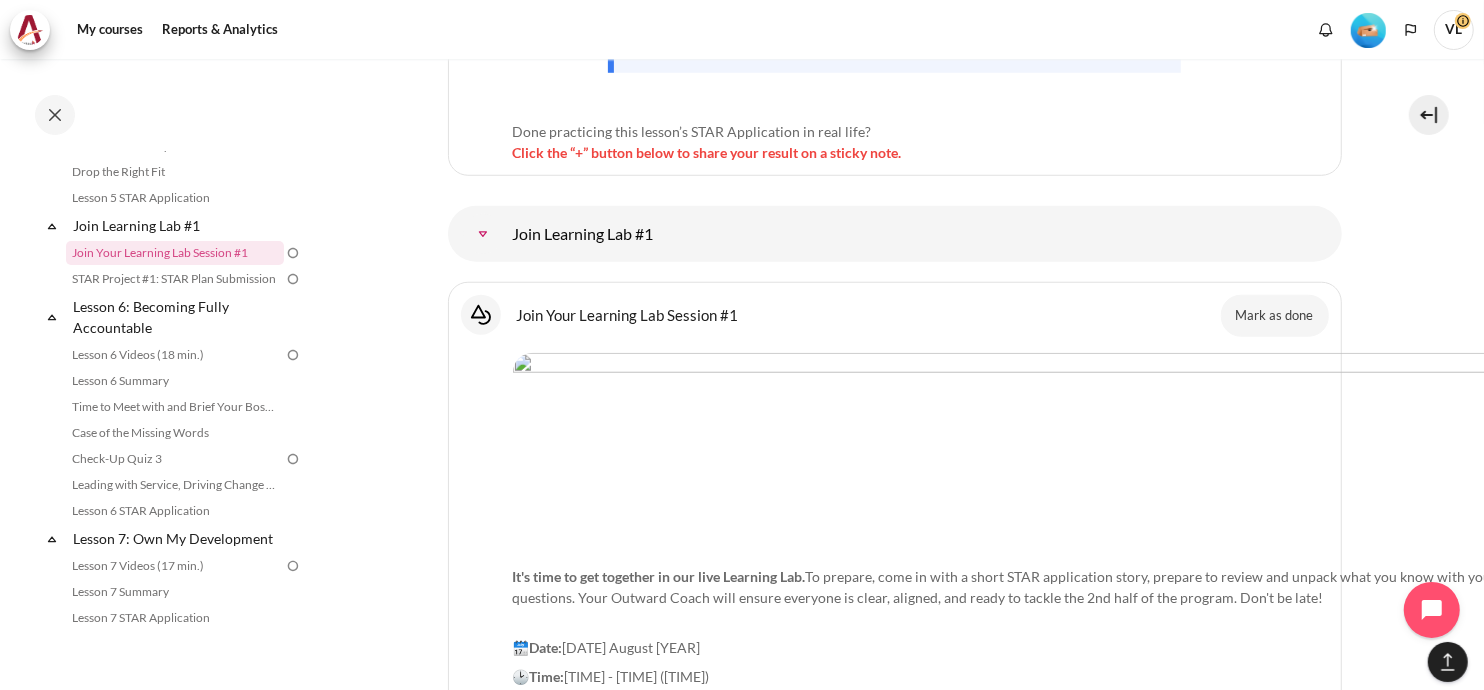 drag, startPoint x: 933, startPoint y: 570, endPoint x: 971, endPoint y: 555, distance: 40.853397 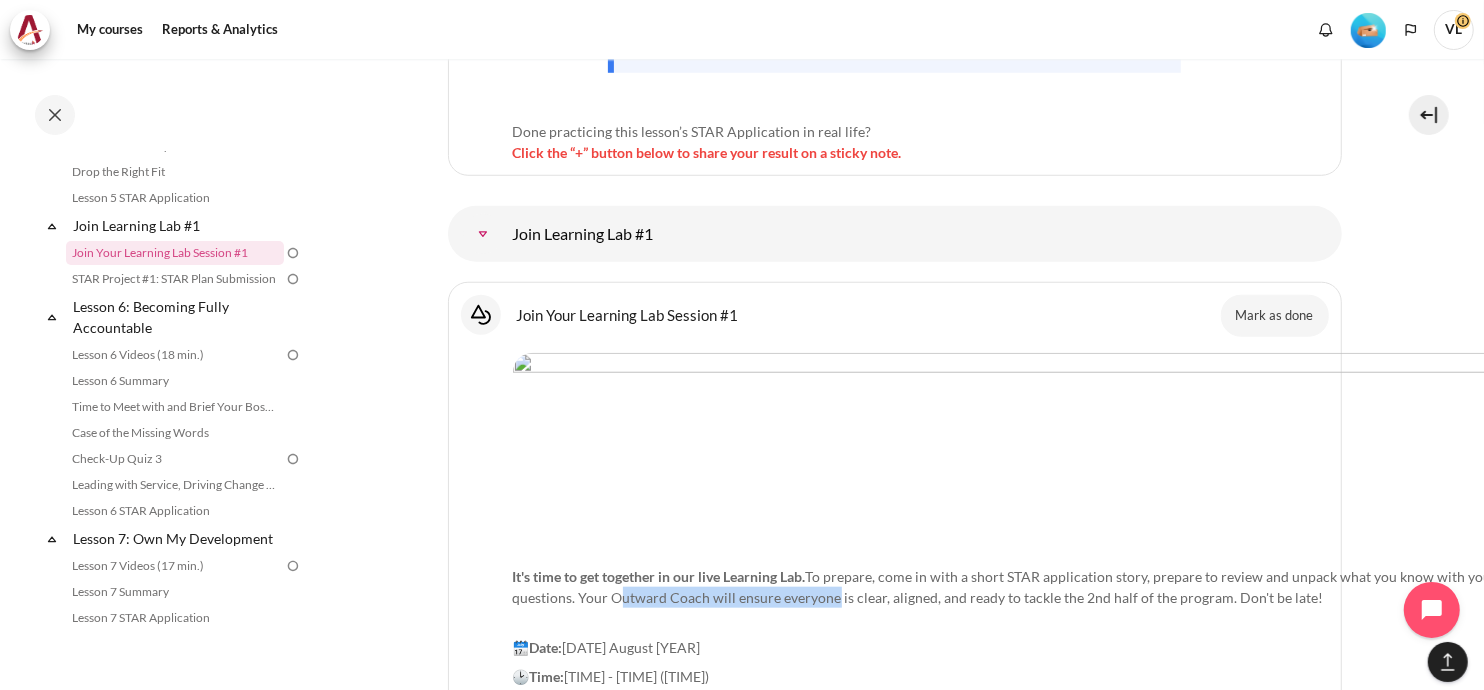 drag, startPoint x: 987, startPoint y: 441, endPoint x: 1196, endPoint y: 448, distance: 209.11719 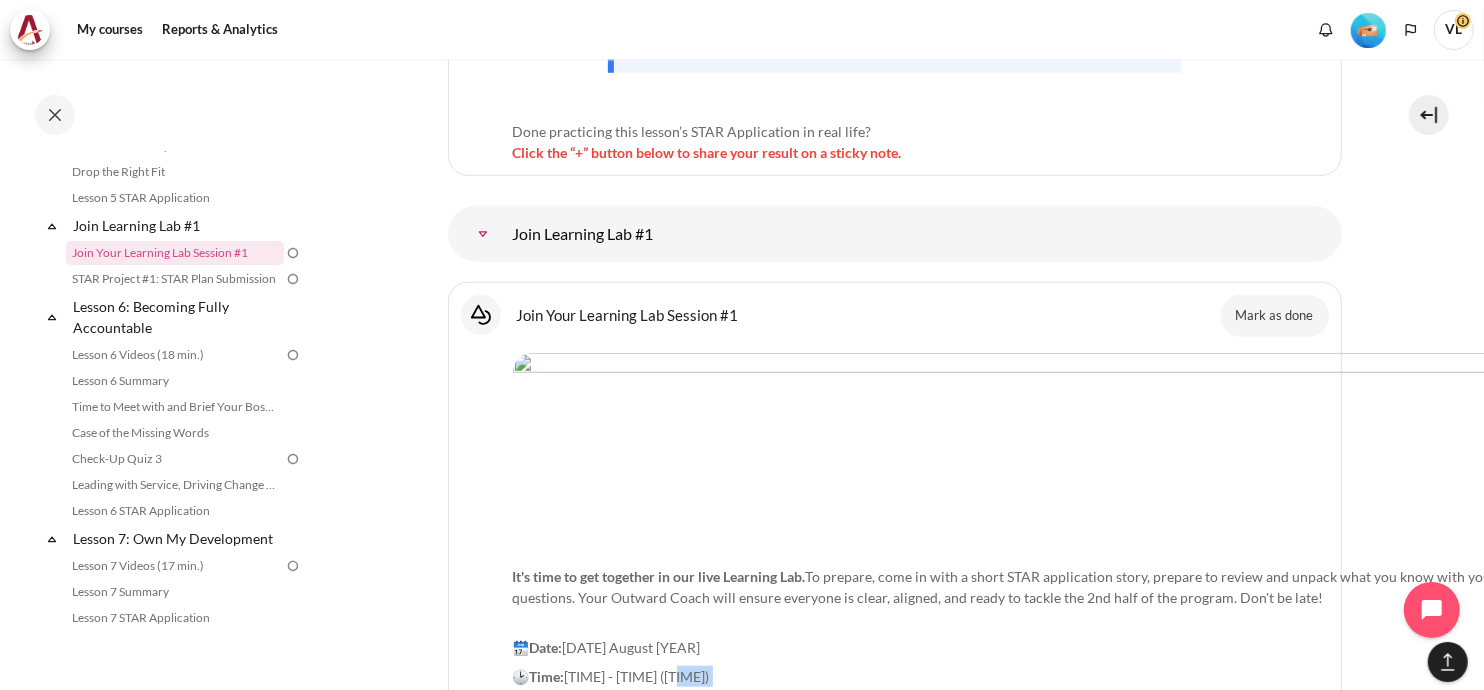 drag, startPoint x: 1196, startPoint y: 448, endPoint x: 1220, endPoint y: 559, distance: 113.56496 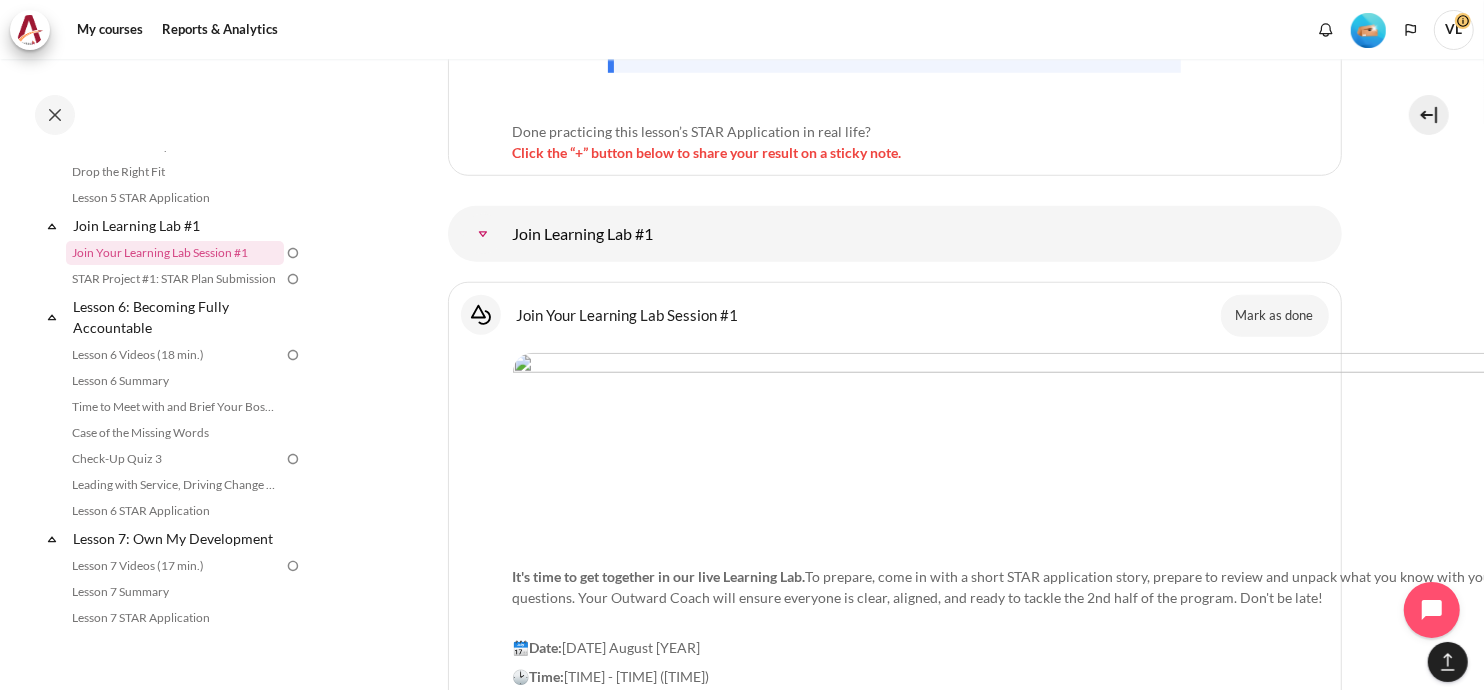 click on "It's time to get together in our live Learning Lab.  To prepare, come in with a short STAR application story, prepare to review and unpack what you know with your fellow learners, and ask questions. Your Outward Coach will ensure everyone is clear, aligned, and ready to tackle the 2nd half of the program. Don't be late!" at bounding box center [1095, 587] 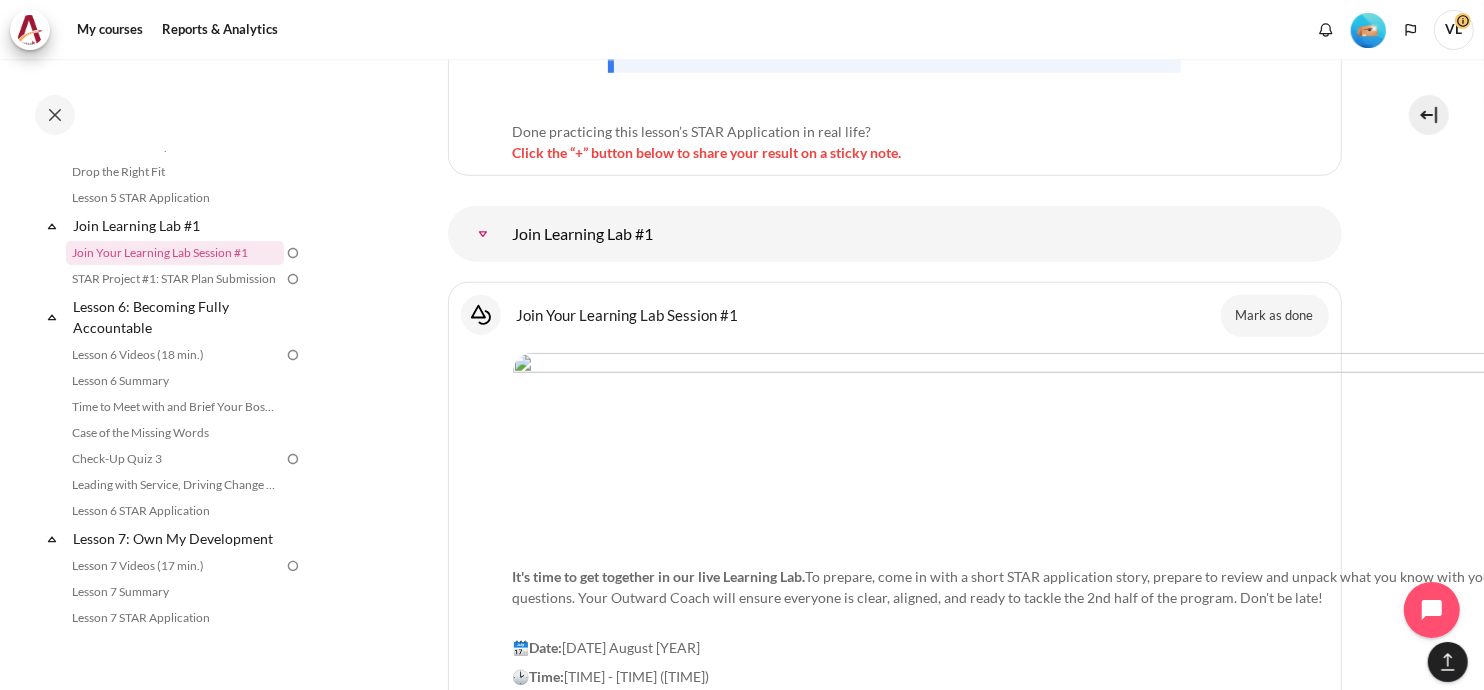 drag, startPoint x: 543, startPoint y: 456, endPoint x: 884, endPoint y: 464, distance: 341.09384 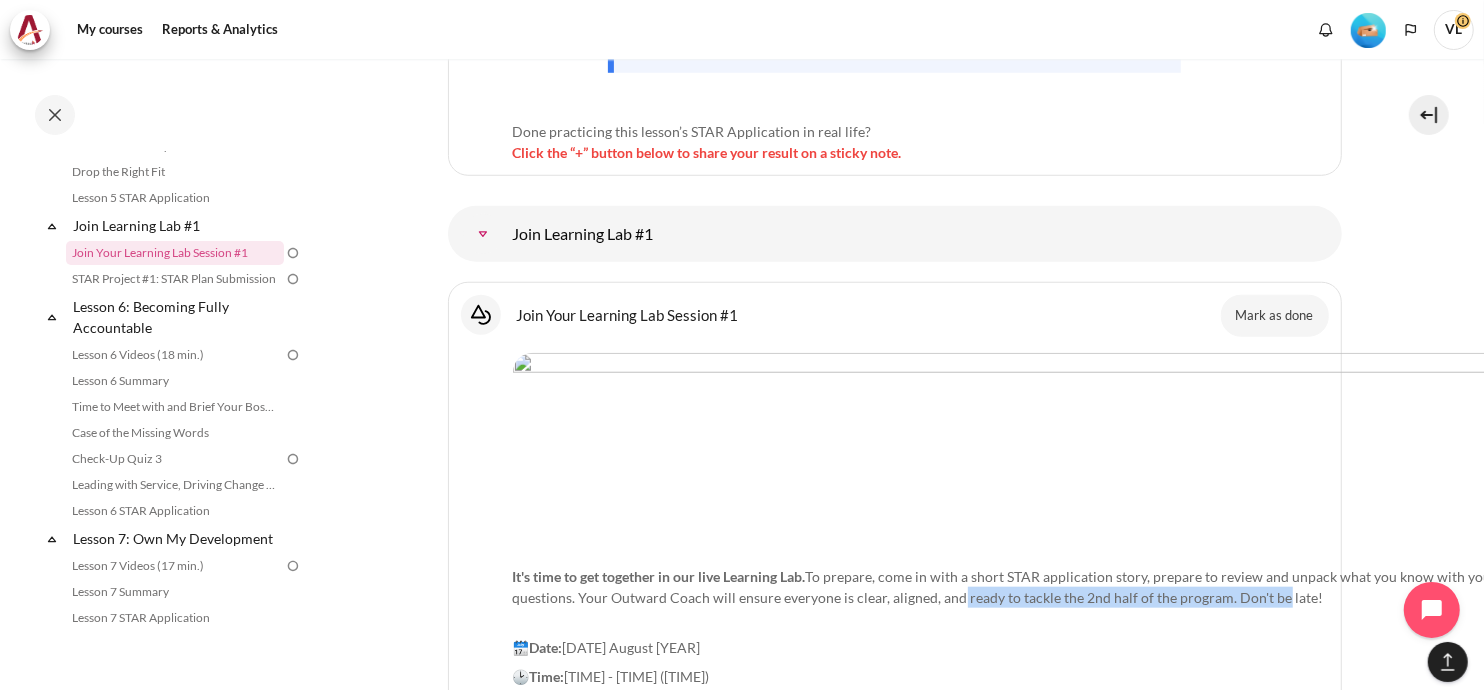drag, startPoint x: 897, startPoint y: 461, endPoint x: 577, endPoint y: 458, distance: 320.01407 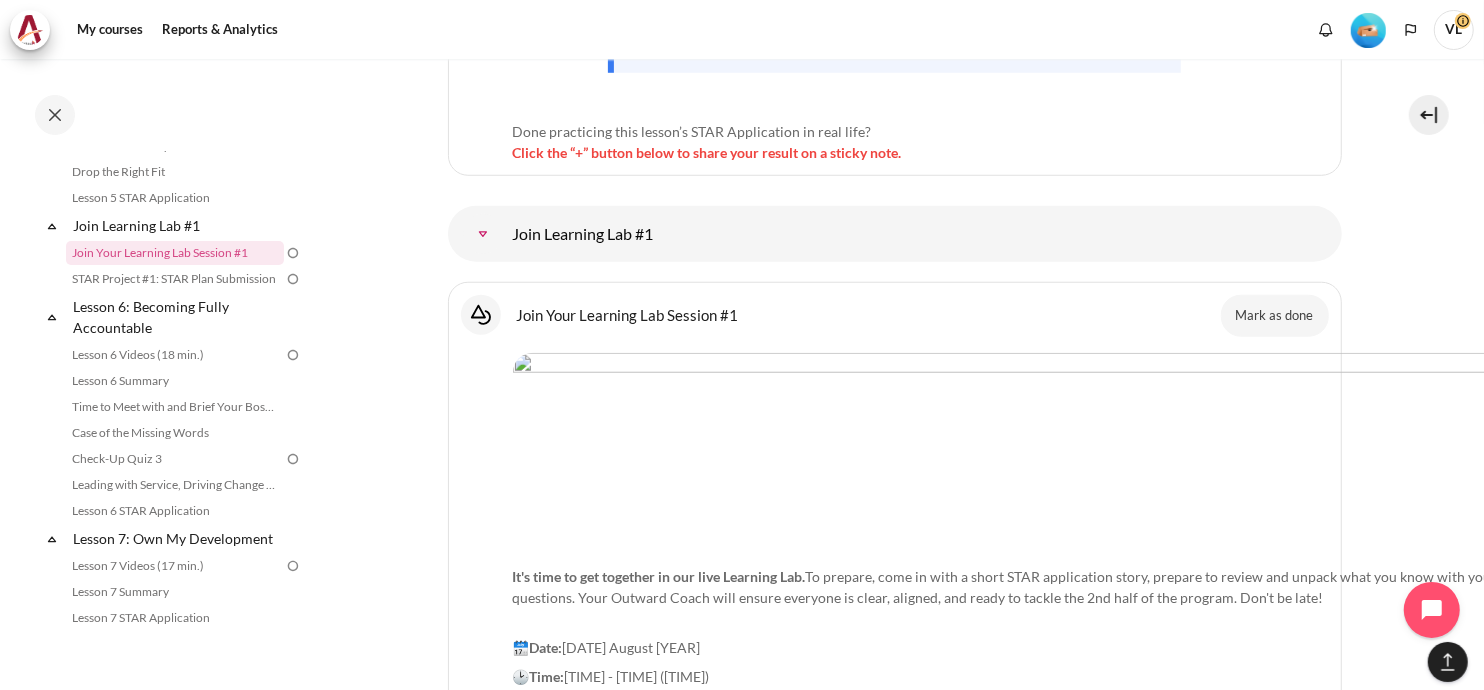 click on "🗓️Date:  5 August 2025" at bounding box center [1095, 647] 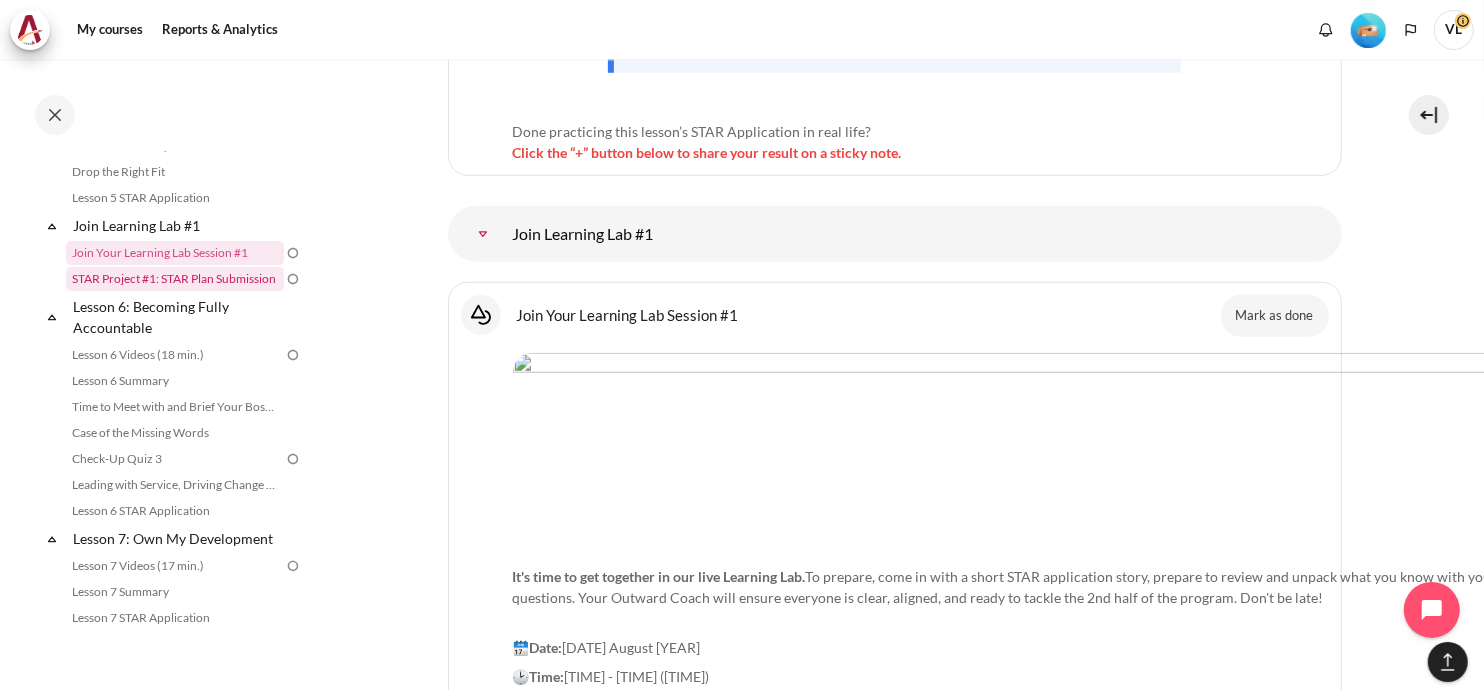 click on "STAR Project #1: STAR Plan Submission" at bounding box center (175, 279) 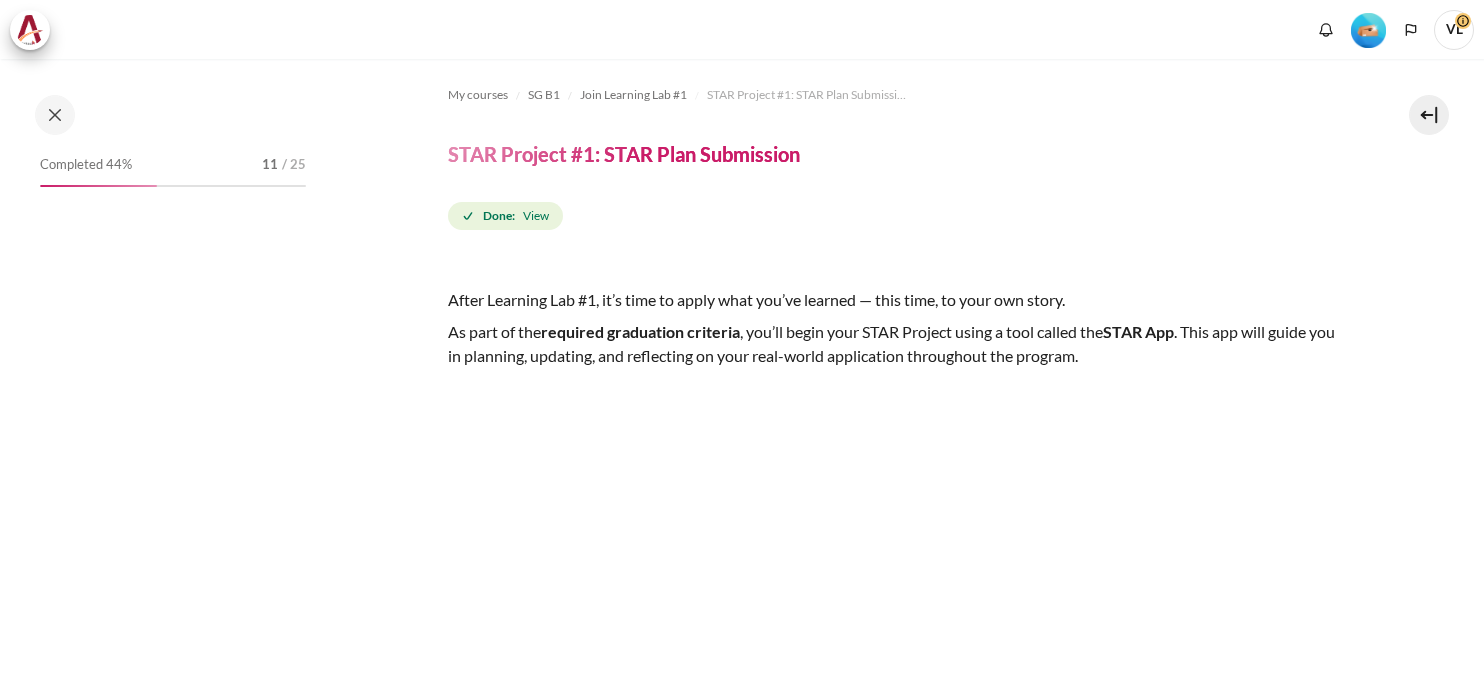 scroll, scrollTop: 0, scrollLeft: 0, axis: both 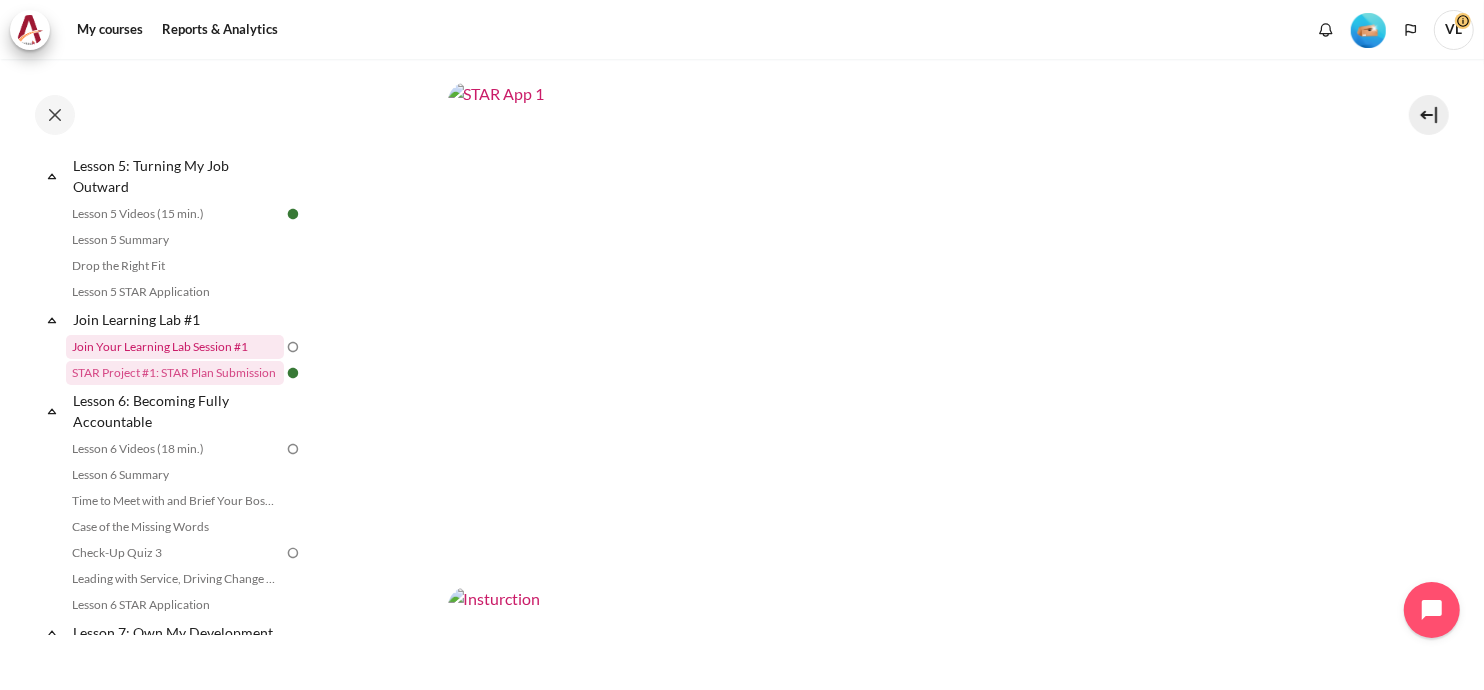 click on "Join Your Learning Lab Session #1" at bounding box center [175, 347] 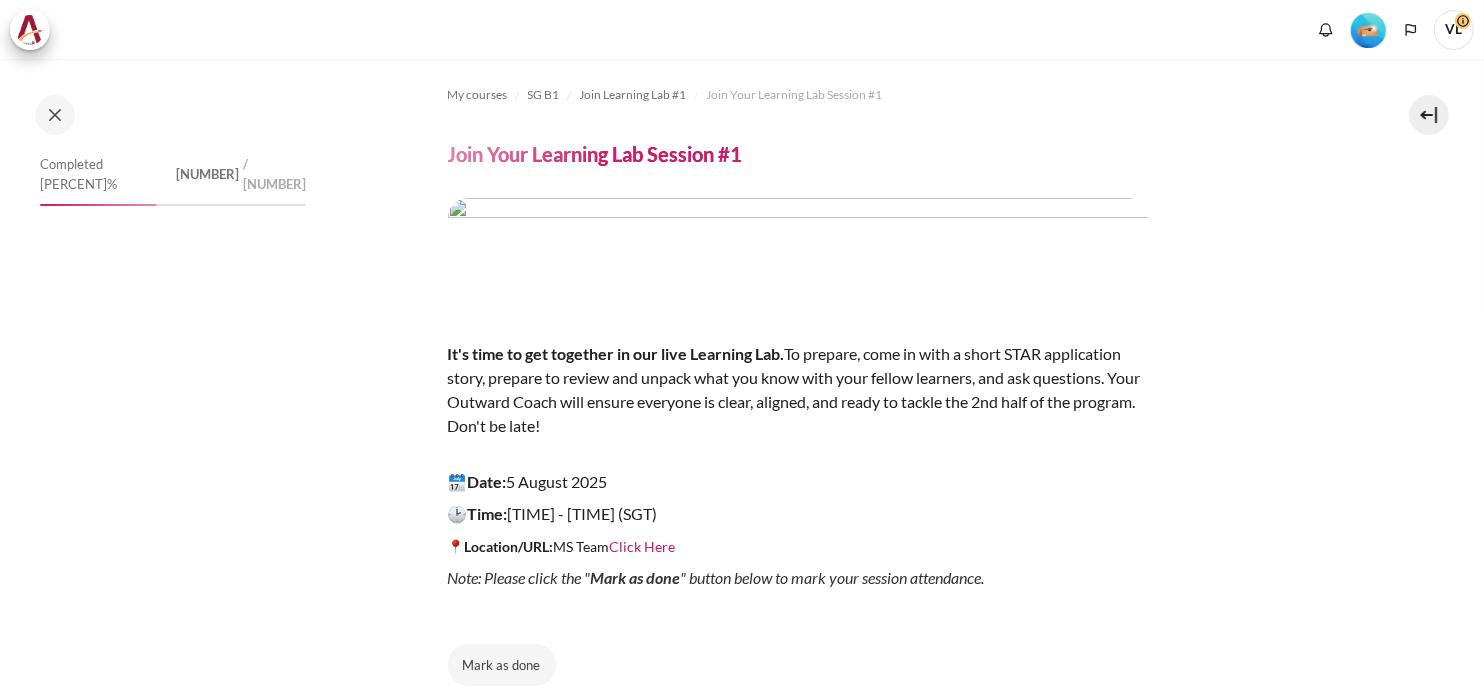 scroll, scrollTop: 0, scrollLeft: 0, axis: both 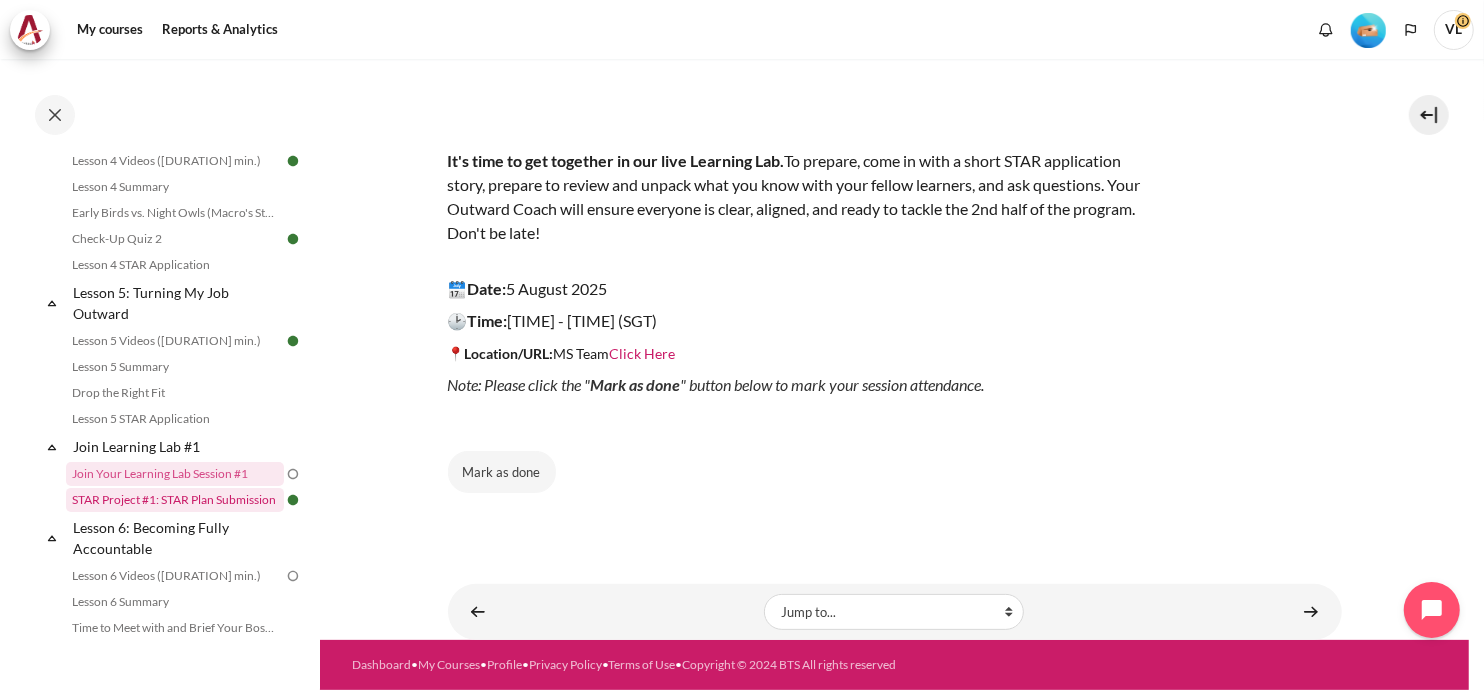 click on "STAR Project #1: STAR Plan Submission" at bounding box center [175, 500] 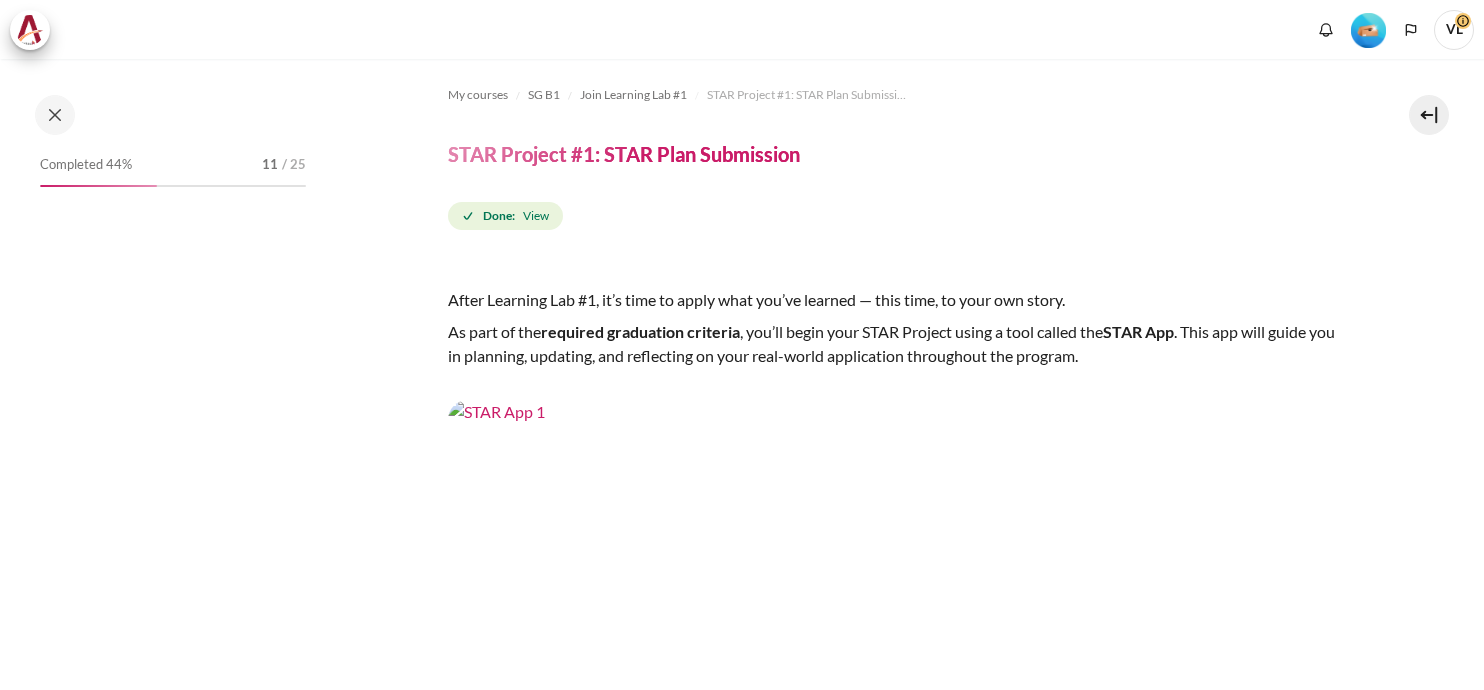 scroll, scrollTop: 0, scrollLeft: 0, axis: both 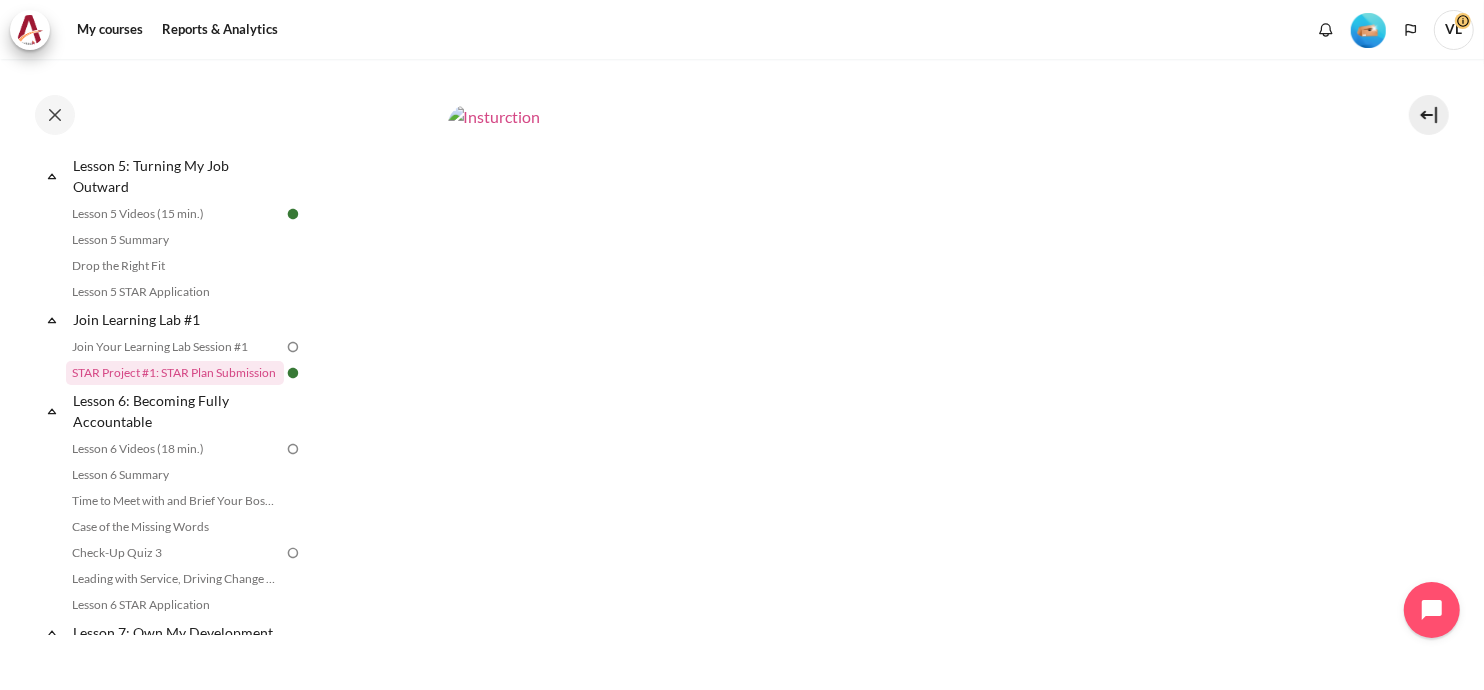 click at bounding box center (895, 356) 